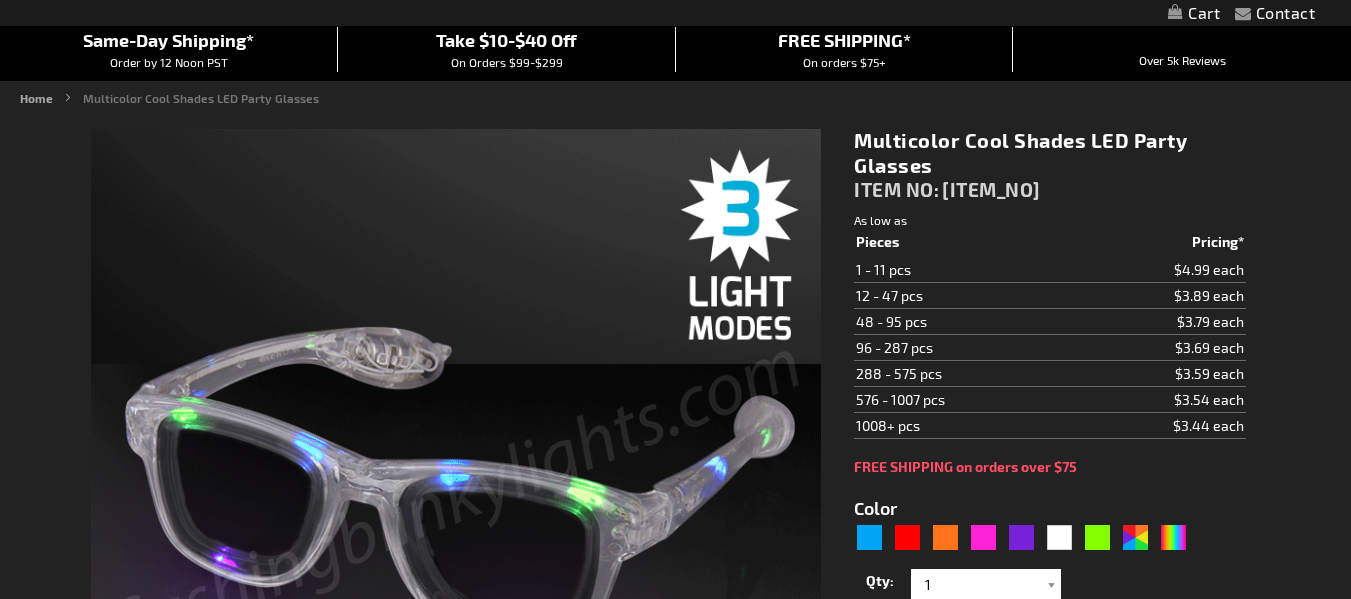scroll, scrollTop: 166, scrollLeft: 0, axis: vertical 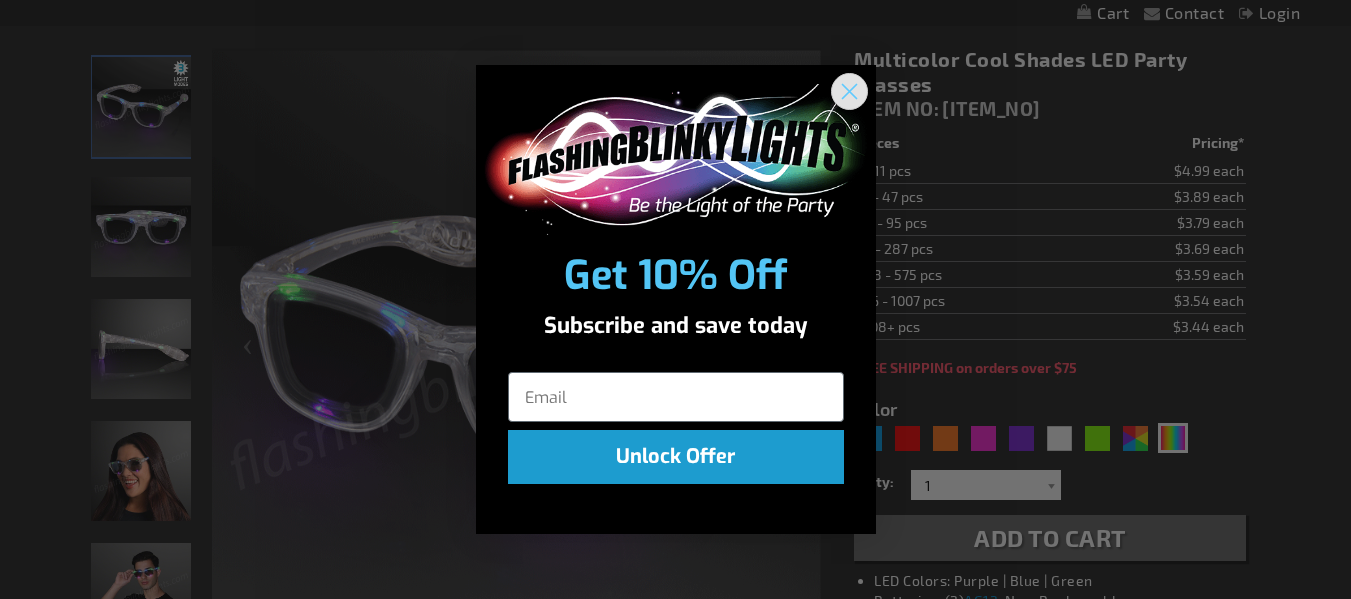 click 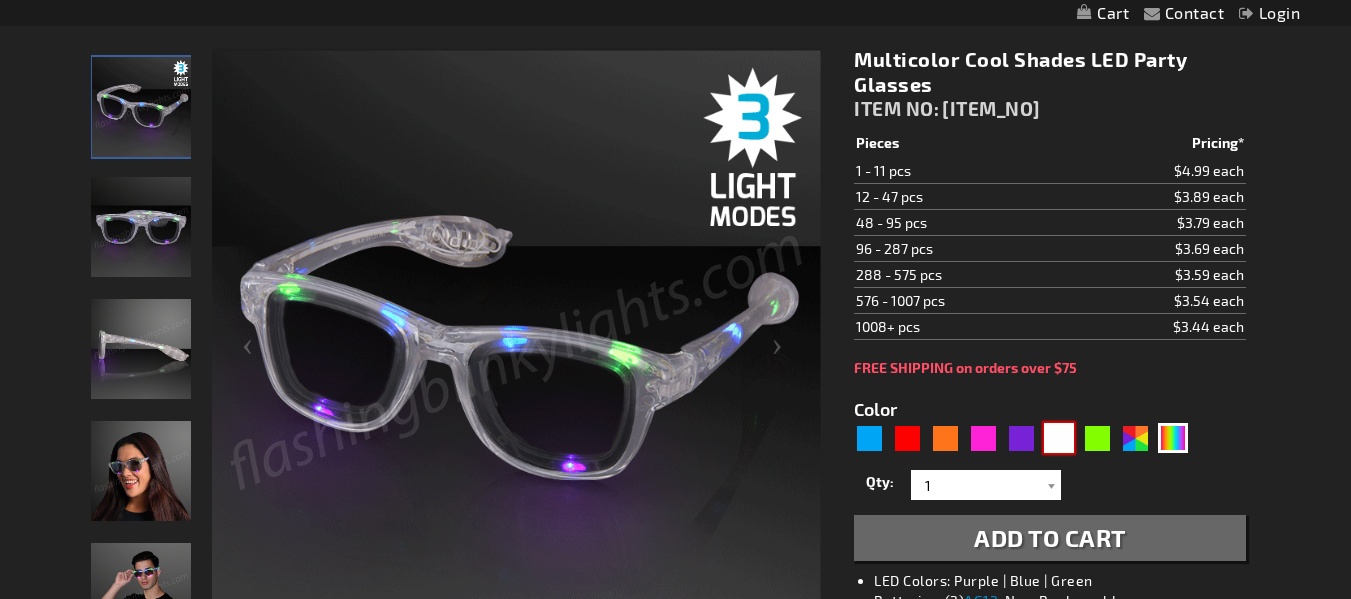 click at bounding box center [1059, 438] 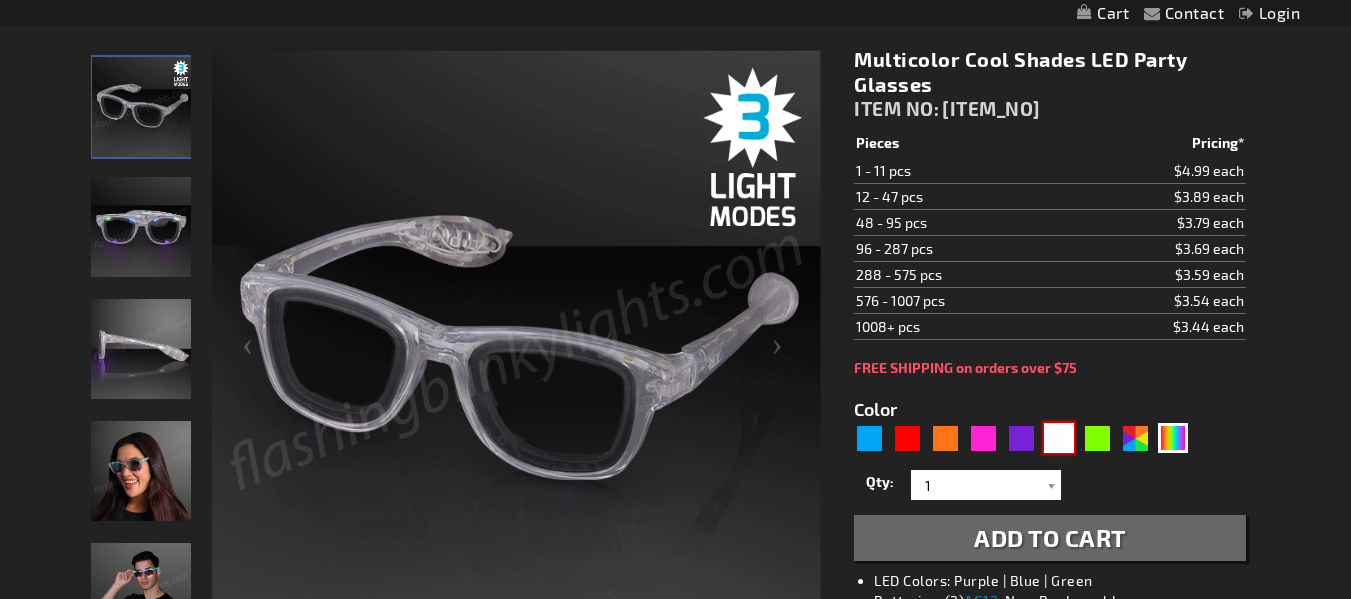 type on "5646" 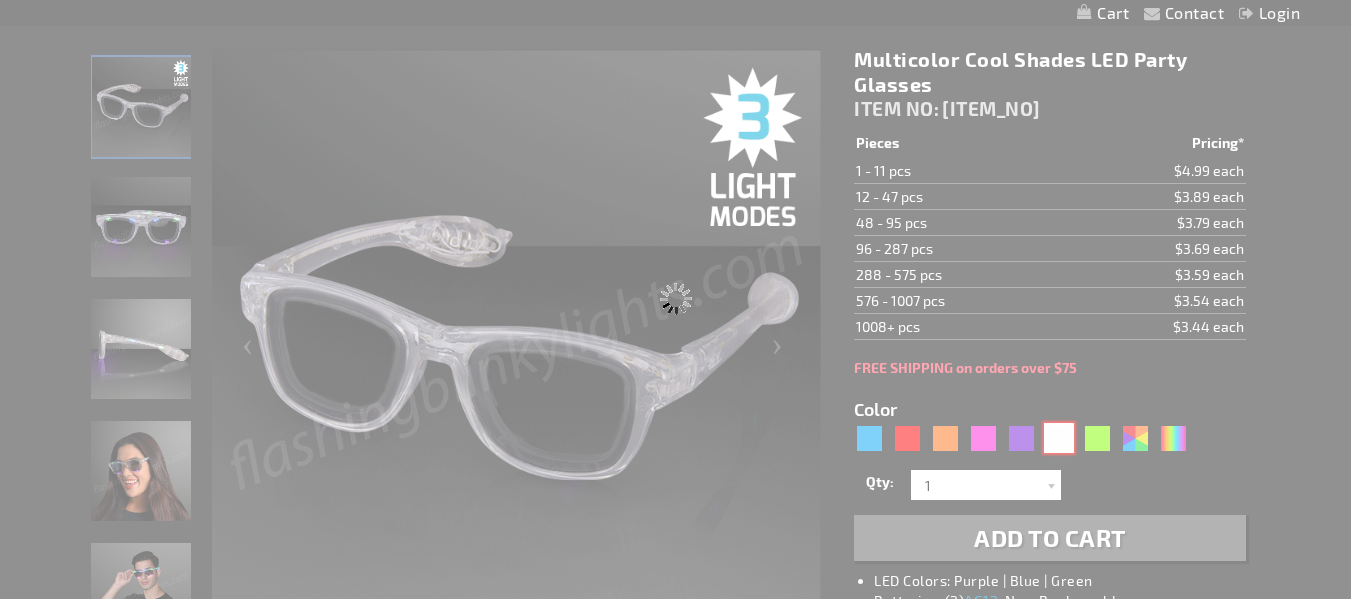 type on "11838-WT" 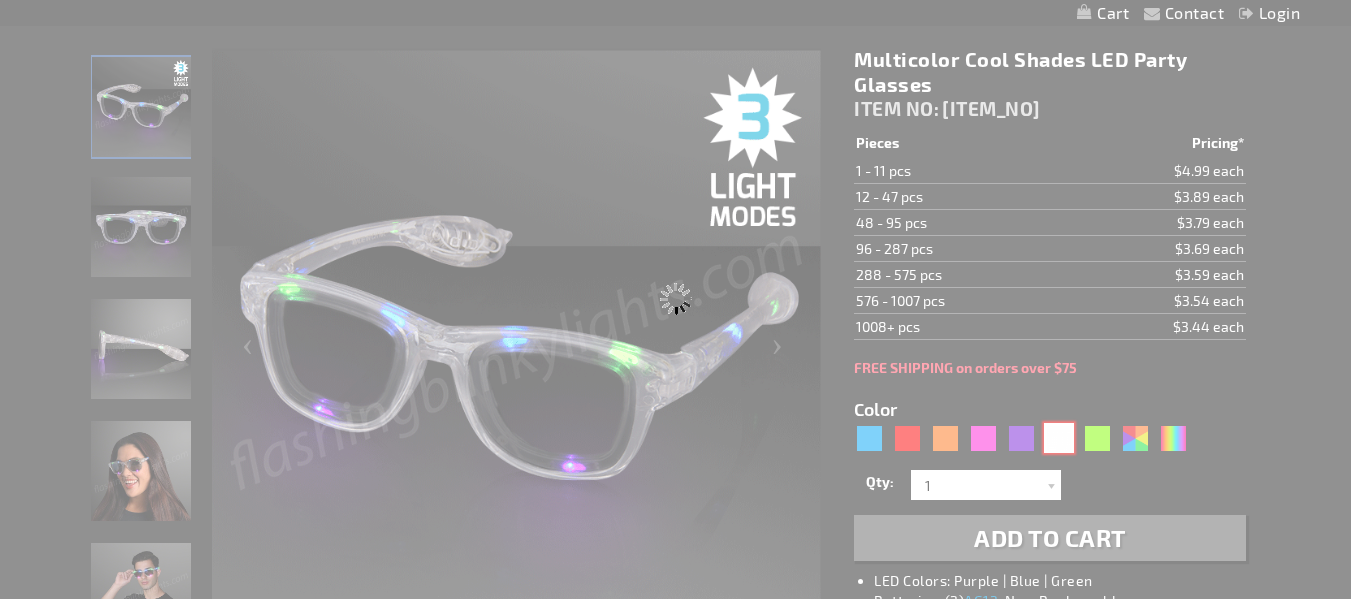 type on "Customize - White LED Cool Shades Party Glasses - ITEM NO: 11838-WT" 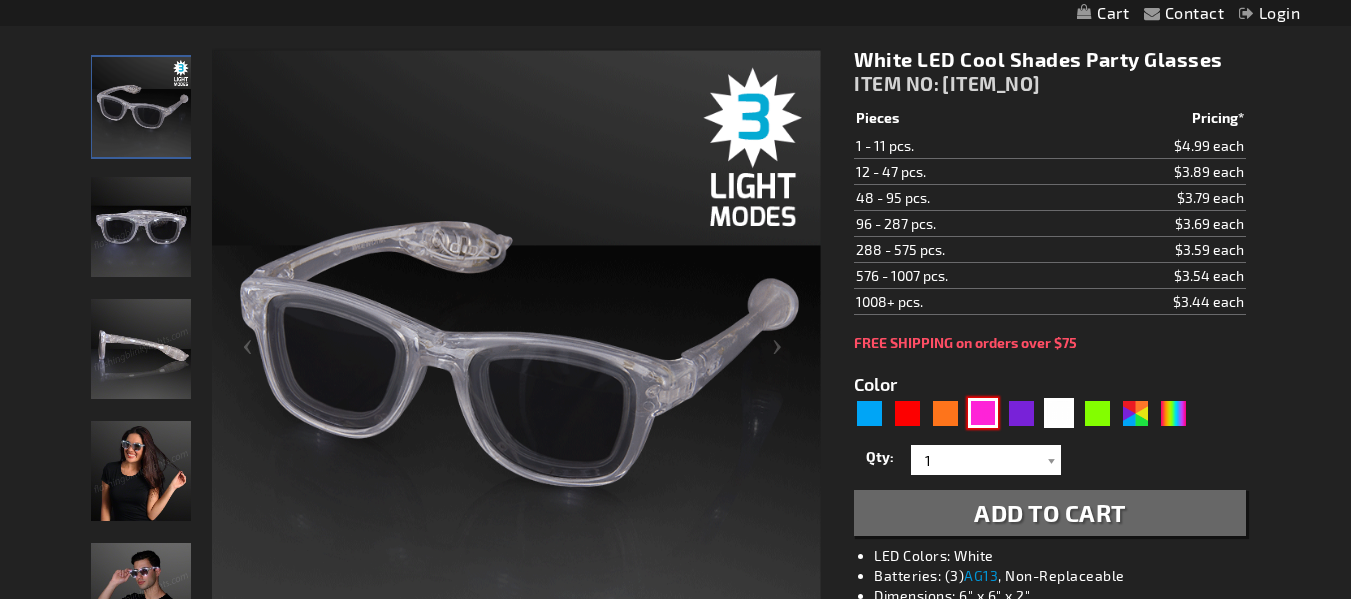 click at bounding box center [983, 413] 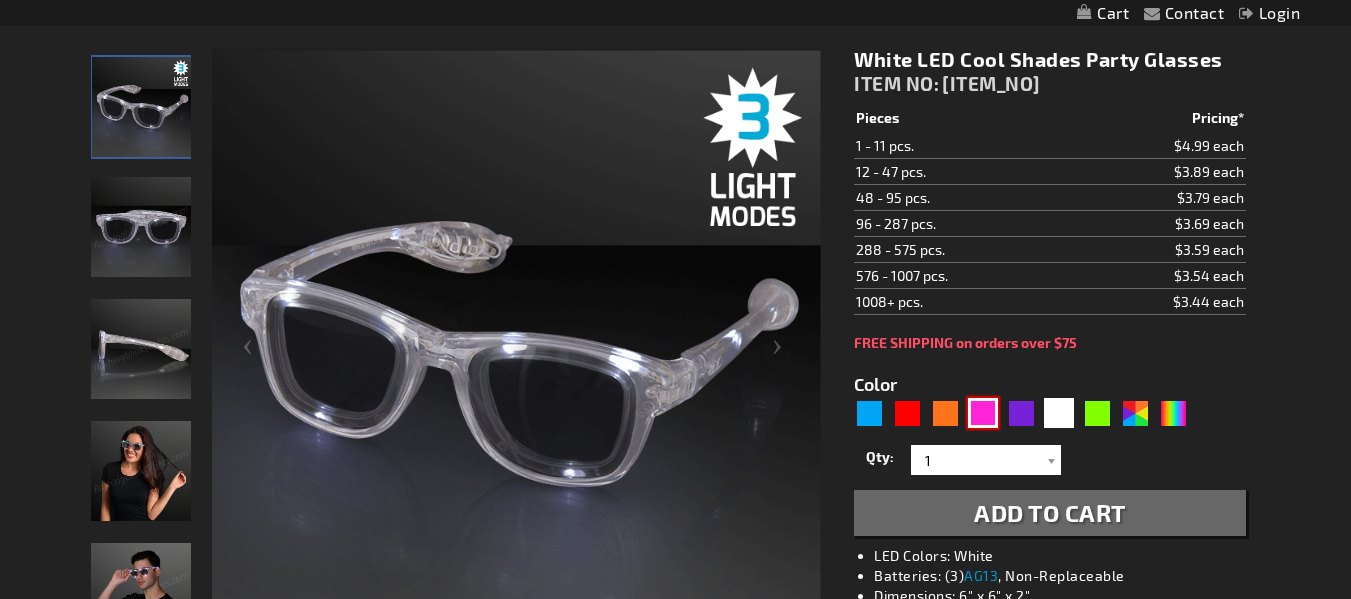 type on "5639" 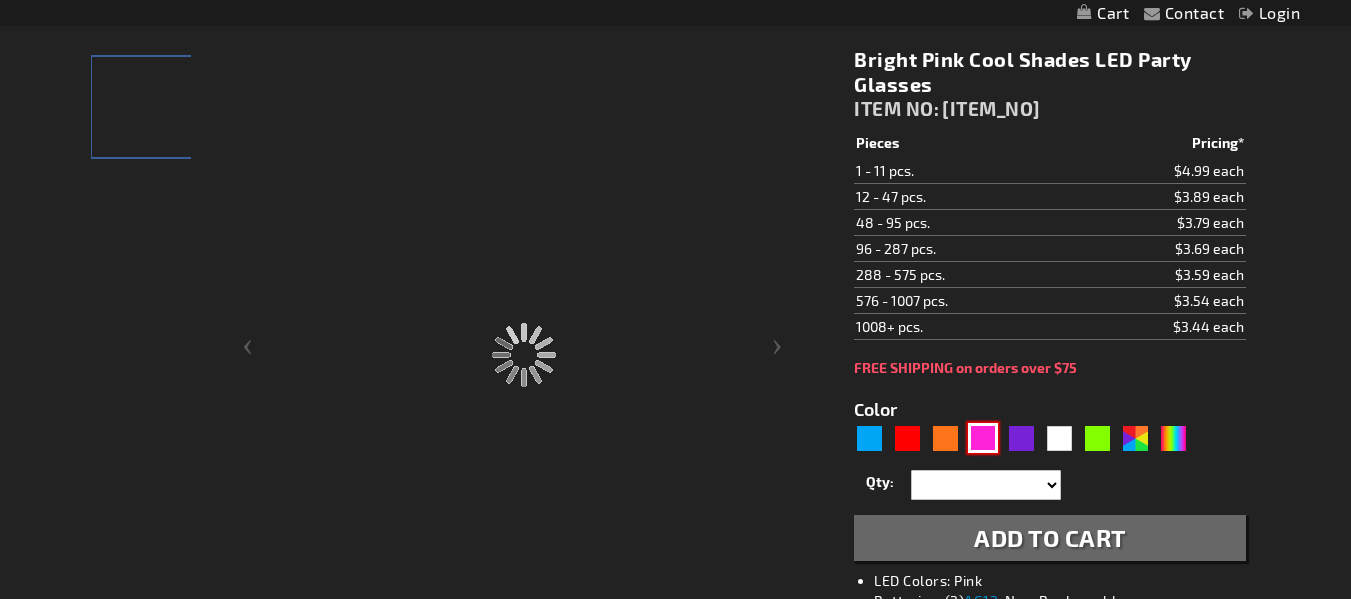 type on "11838-PK" 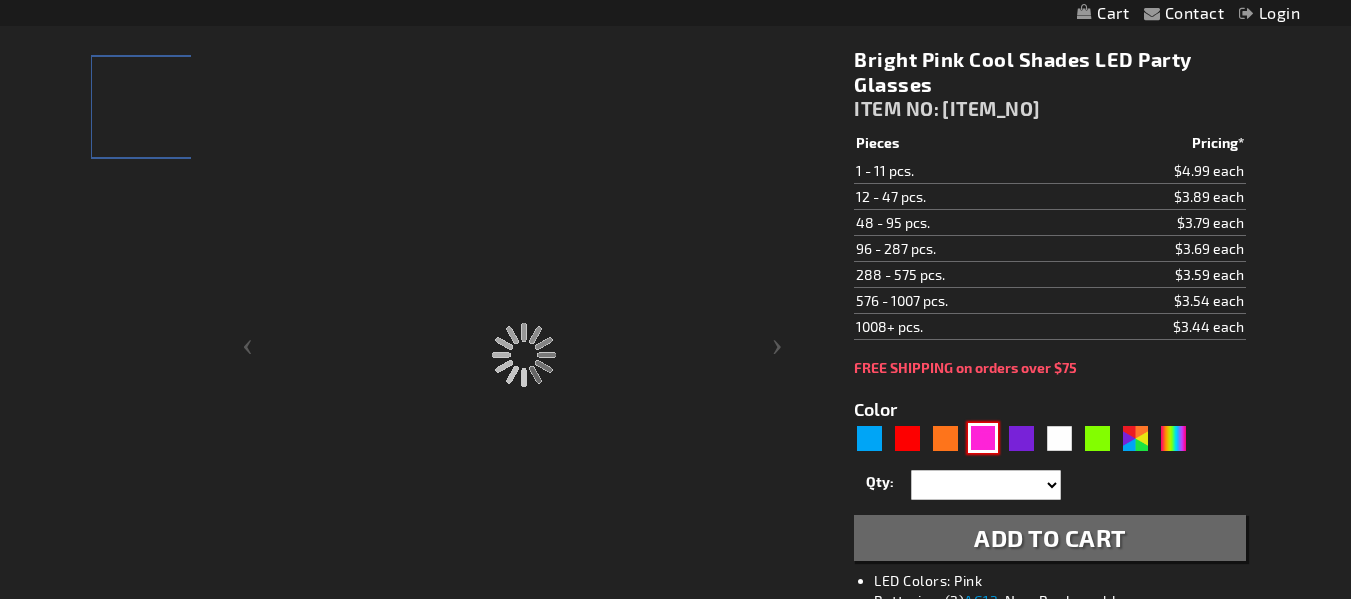 type on "Customize - Bright Pink Cool Shades LED Party Glasses - ITEM NO: 11838-PK" 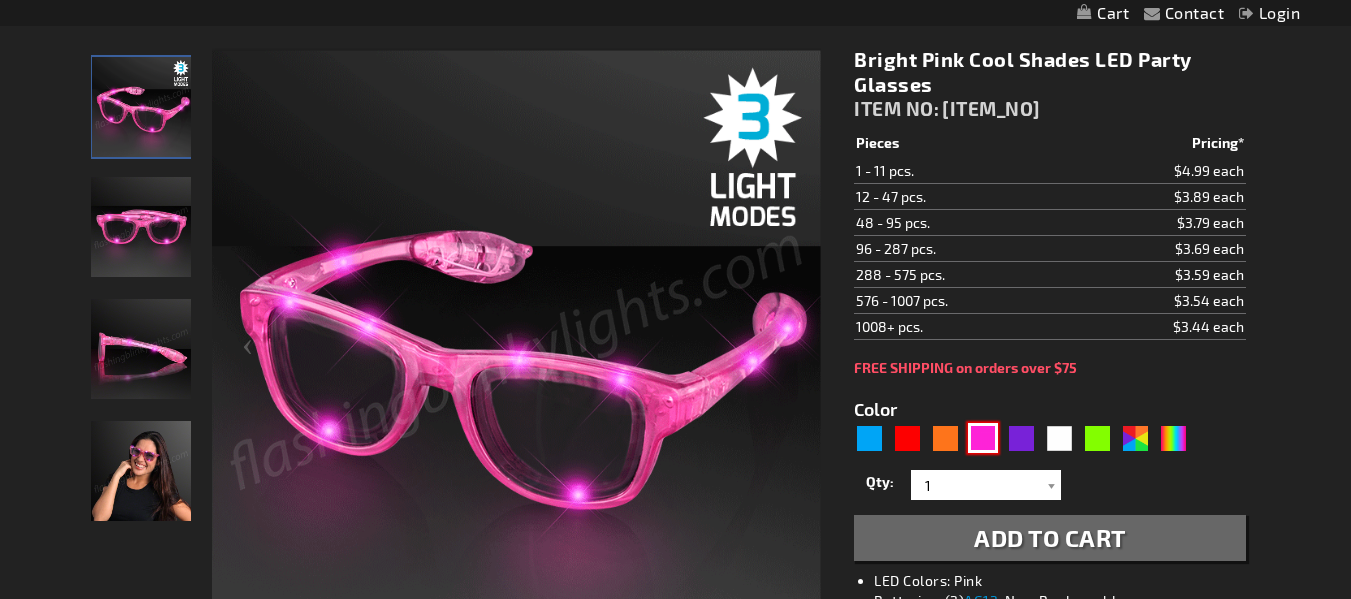 scroll, scrollTop: 296, scrollLeft: 0, axis: vertical 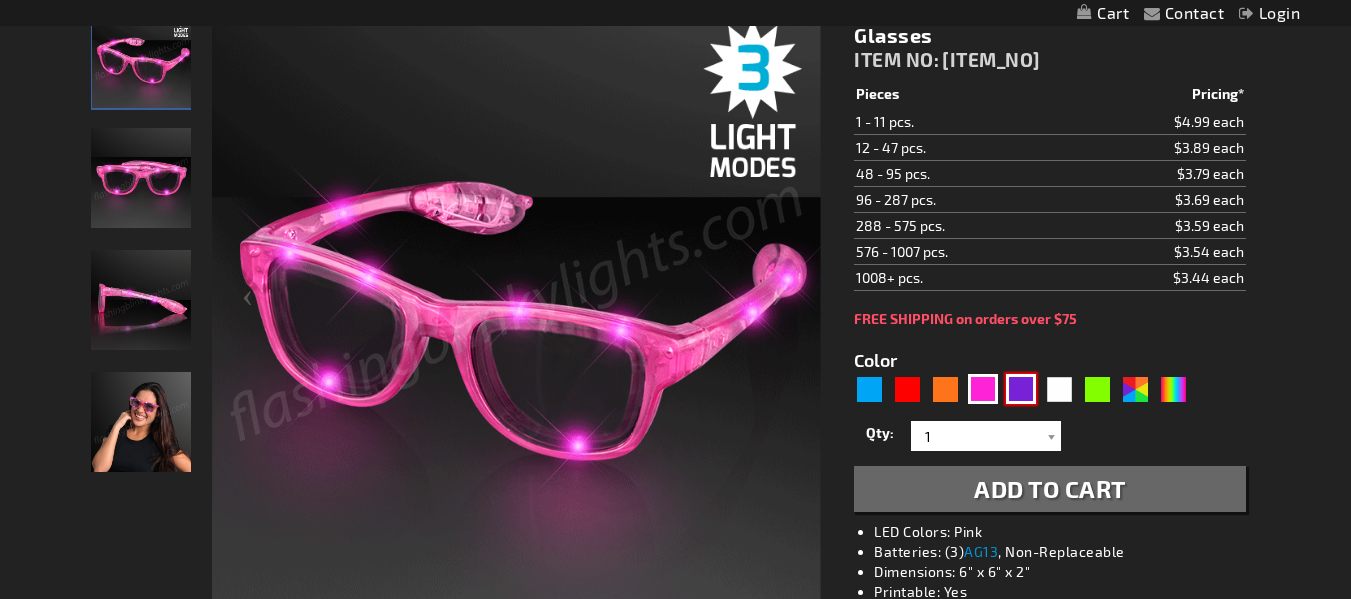 click at bounding box center (1021, 389) 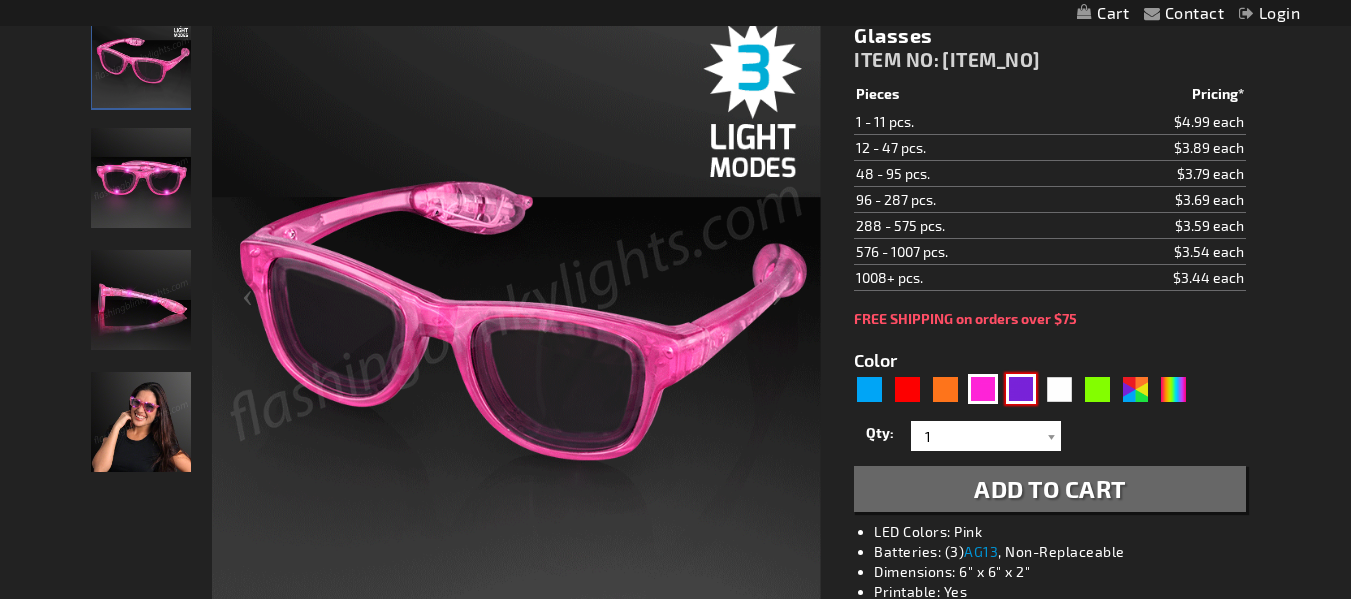 type on "5640" 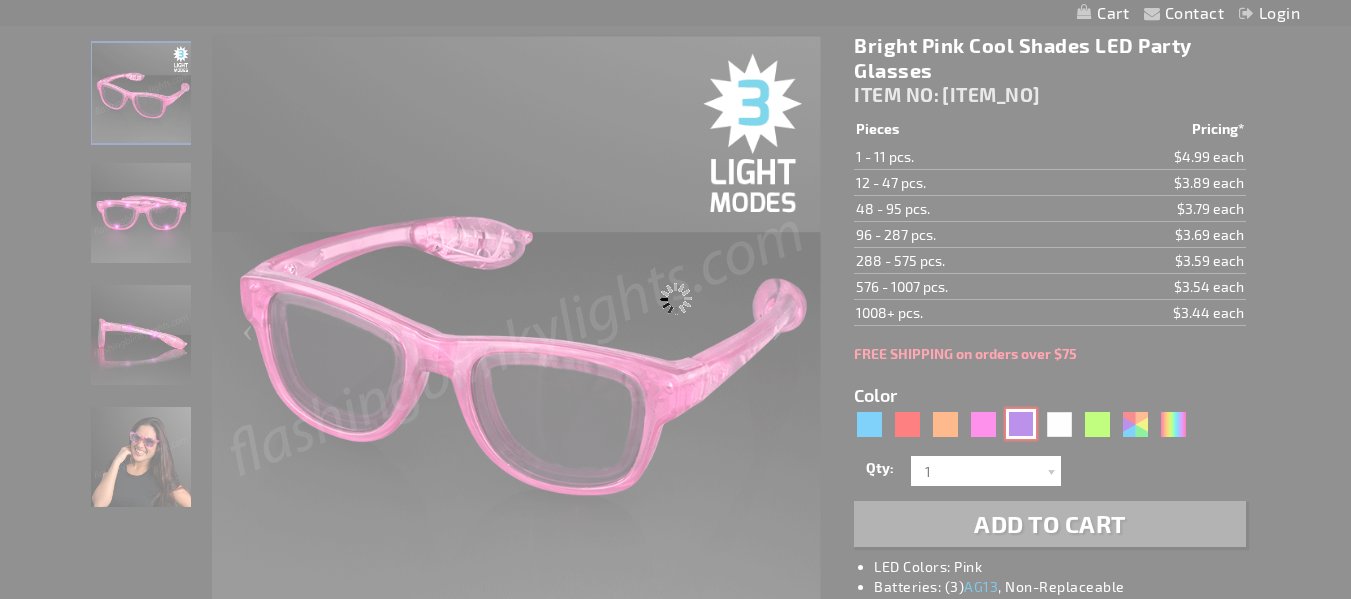 scroll, scrollTop: 262, scrollLeft: 0, axis: vertical 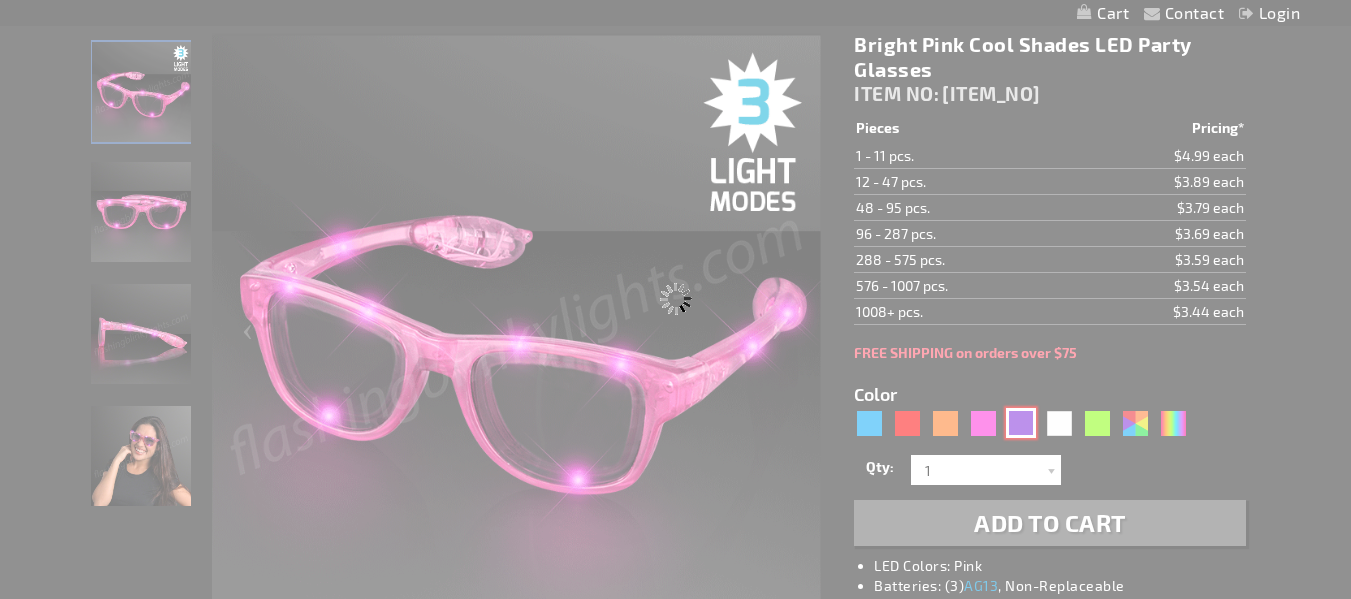 type on "11838-PR" 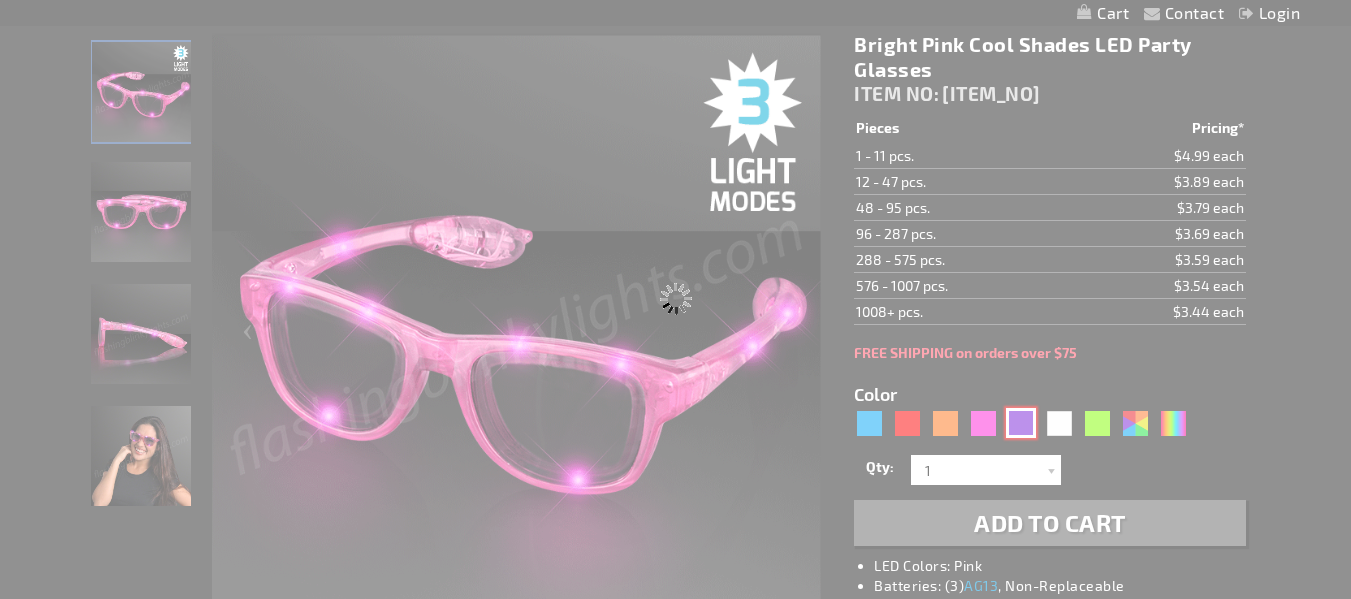 type on "Customize - Purple Shades LED Party Sunglasses - ITEM NO: 11838-PR" 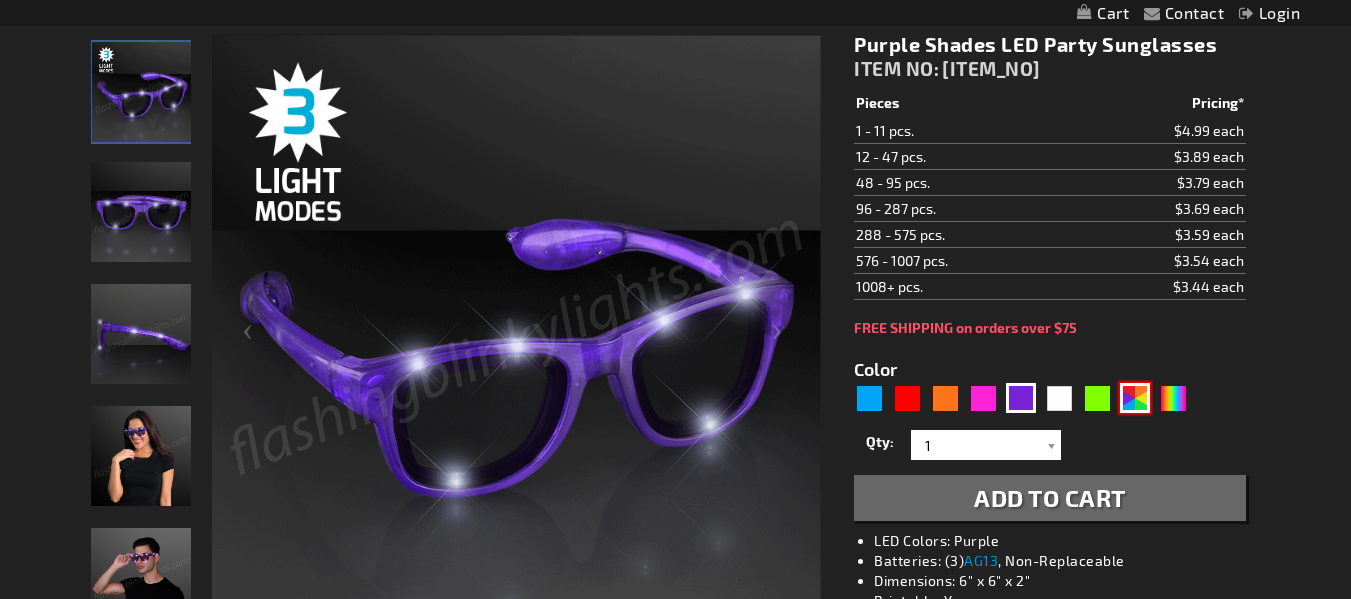click at bounding box center (1135, 398) 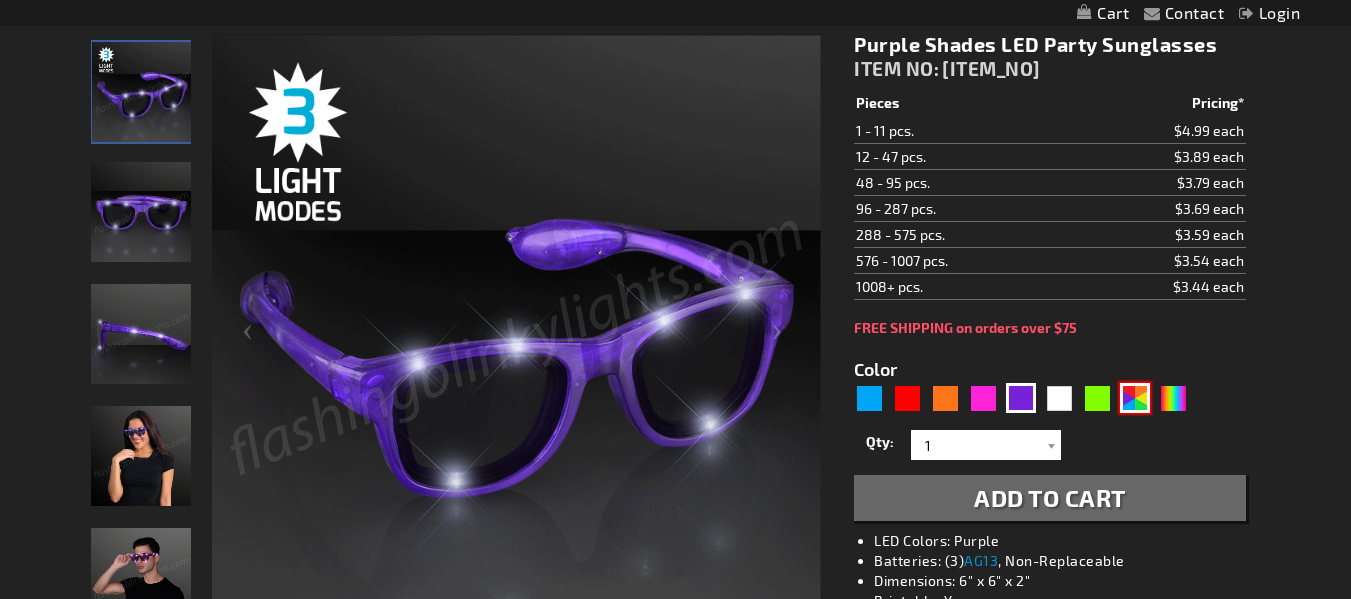 type on "5630" 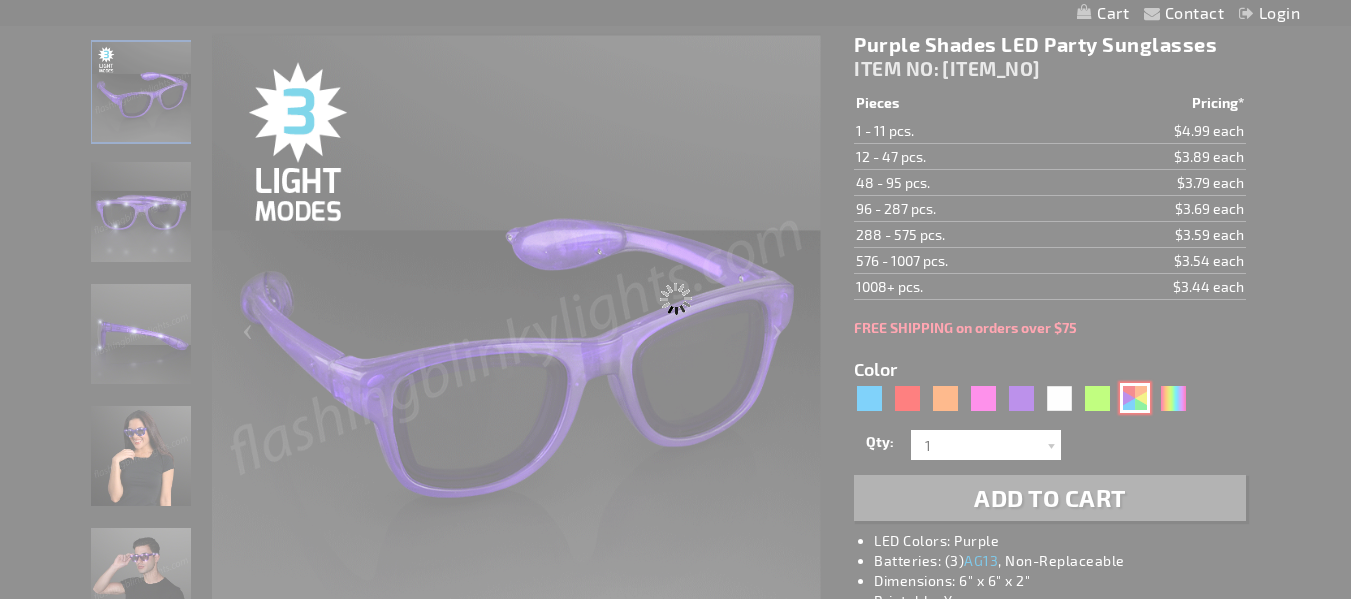 type on "11838-AST" 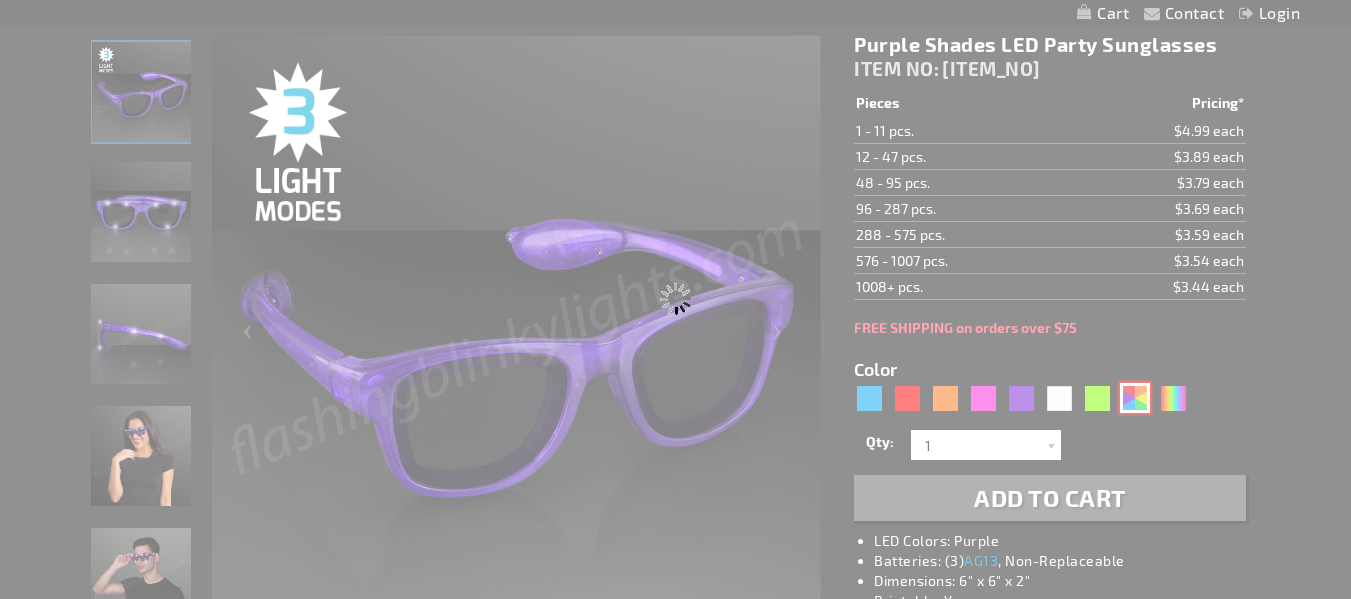 type on "Customize - Assorted Cool Shades LED Party Glasses - ITEM NO: 11838-AST" 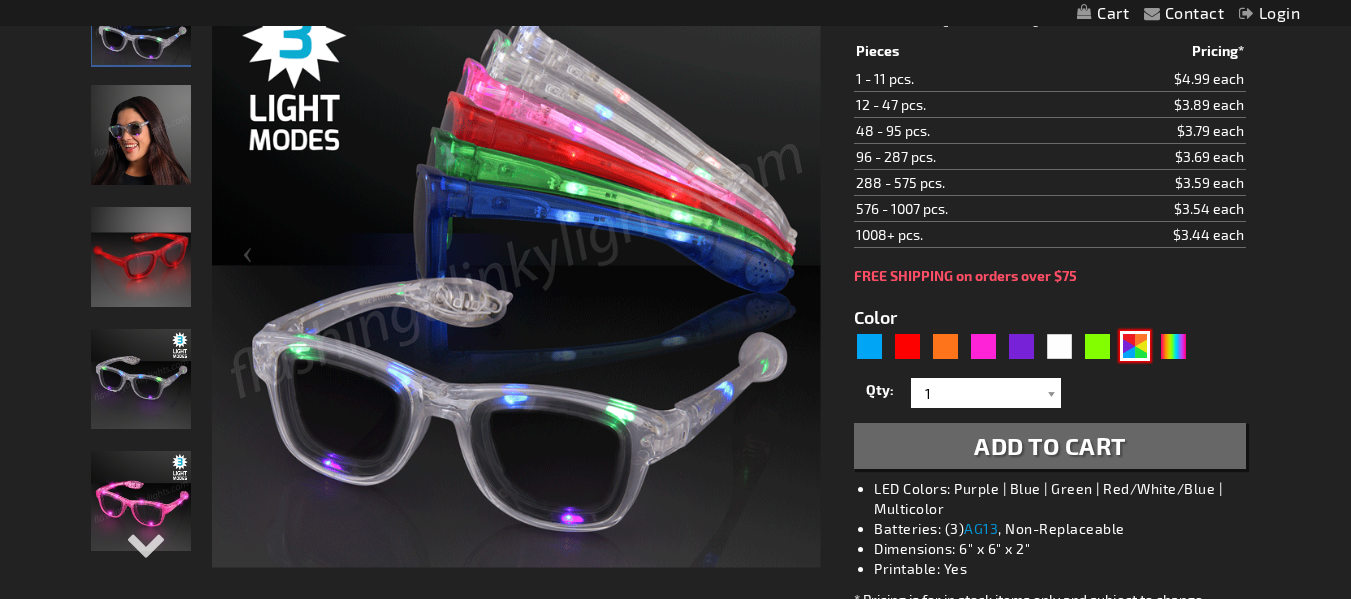 scroll, scrollTop: 340, scrollLeft: 0, axis: vertical 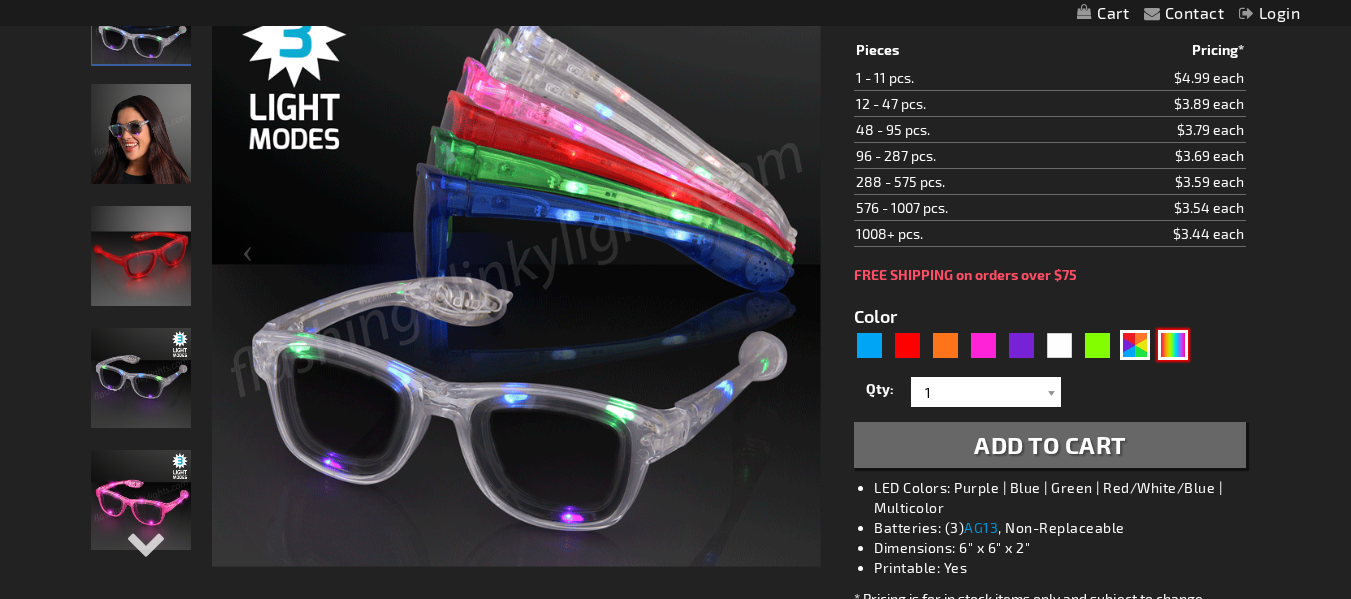 click at bounding box center [1173, 345] 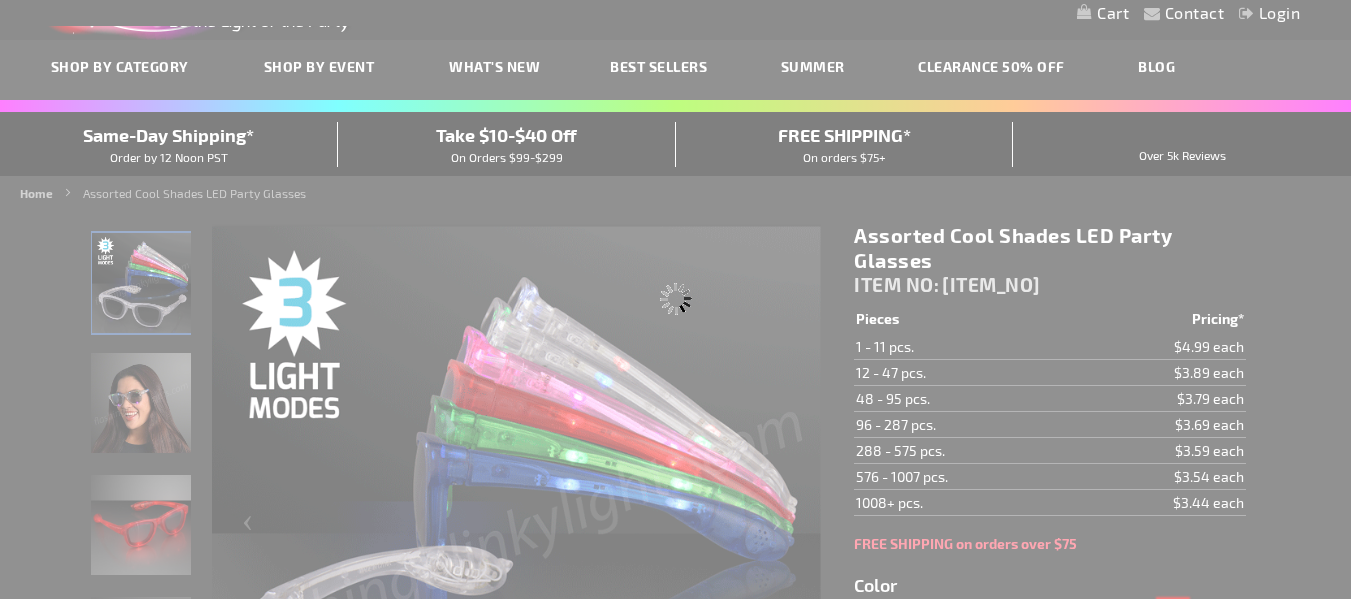 scroll, scrollTop: 67, scrollLeft: 0, axis: vertical 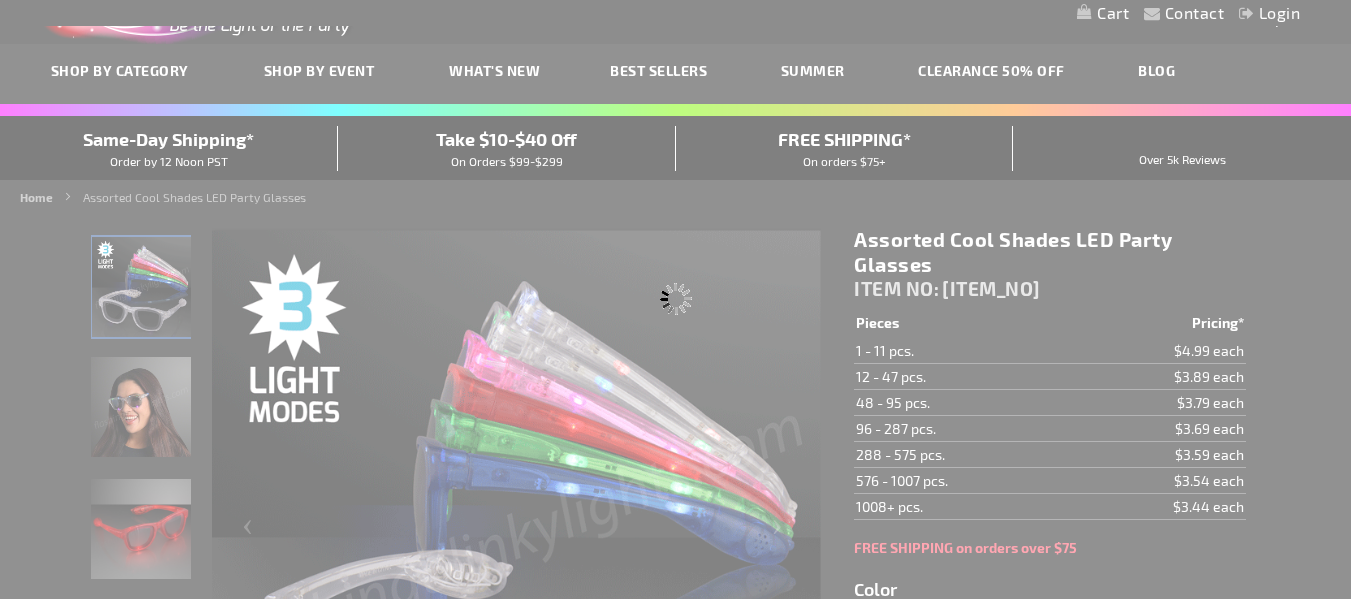 type on "11838-MLT" 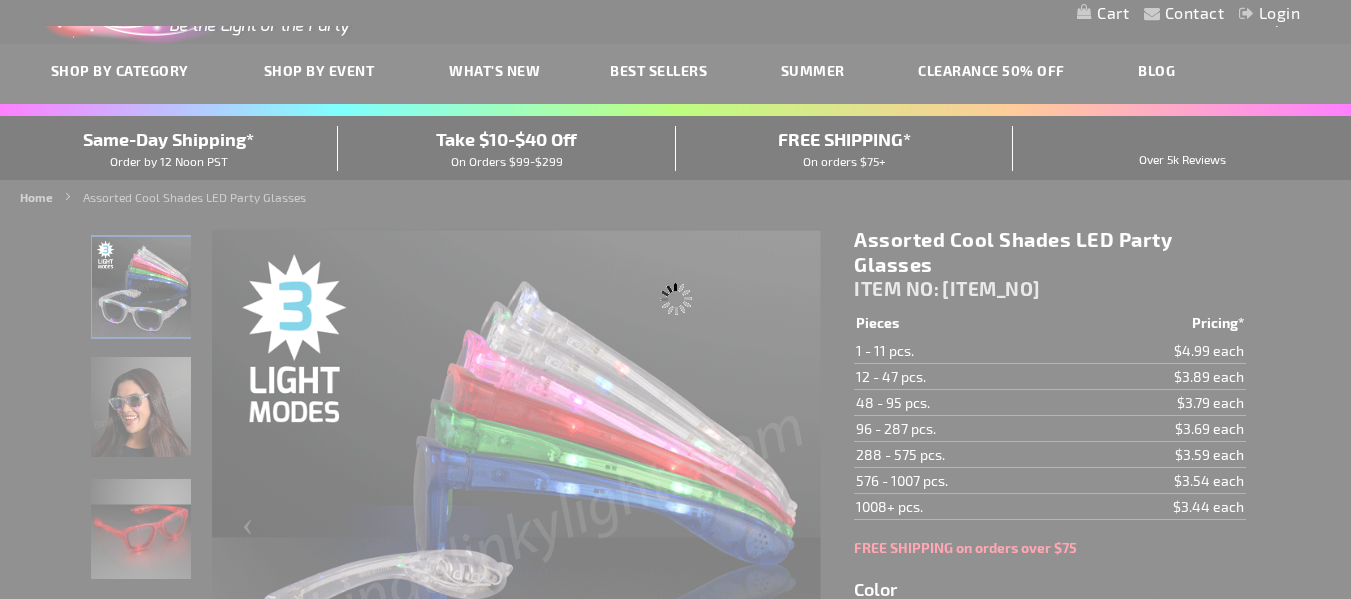 type on "Customize - Multicolor Cool Shades LED Party Glasses - ITEM NO: 11838-MLT" 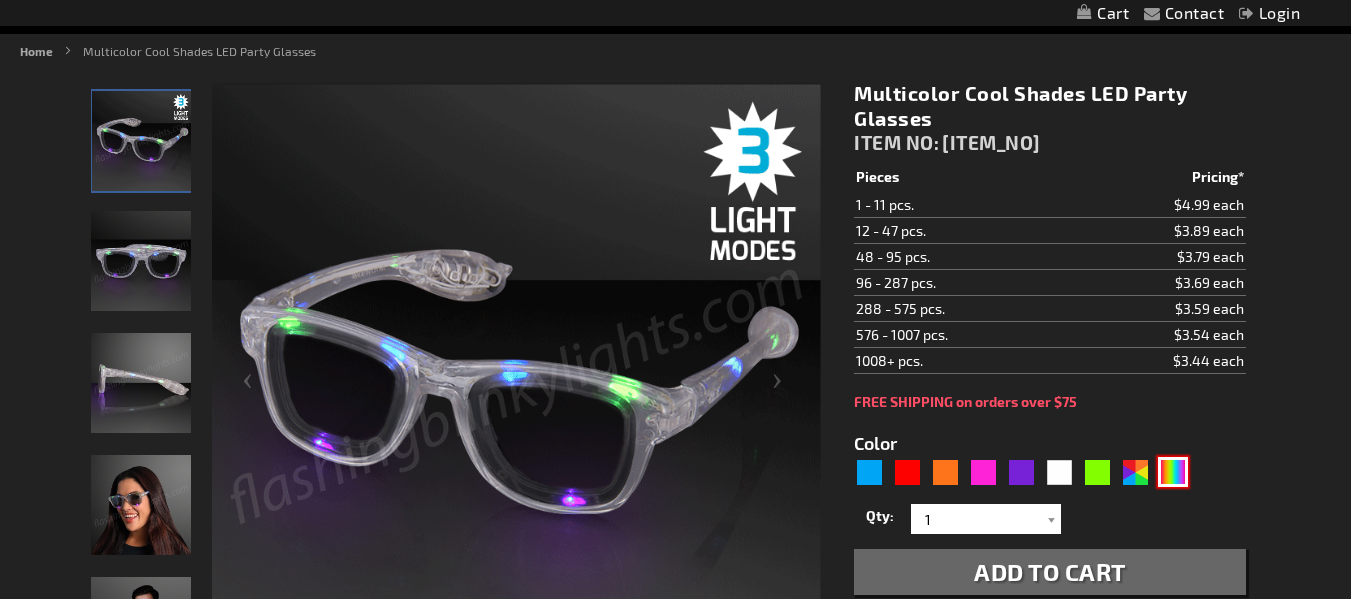 scroll, scrollTop: 220, scrollLeft: 0, axis: vertical 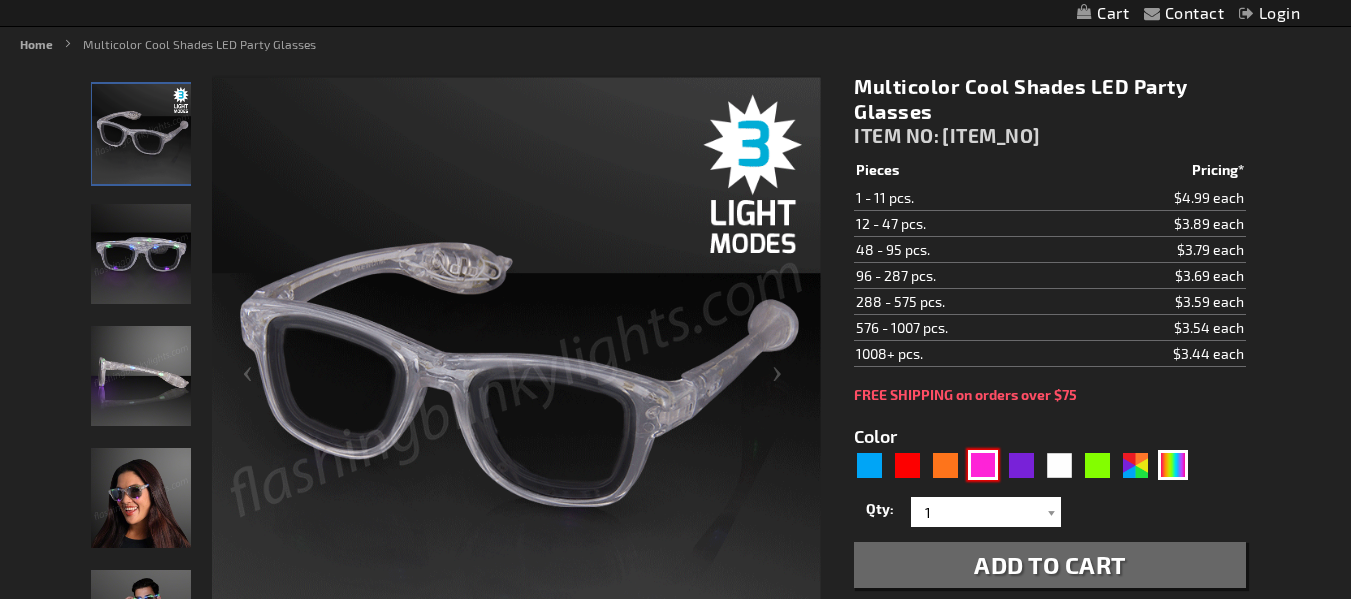 click at bounding box center [983, 465] 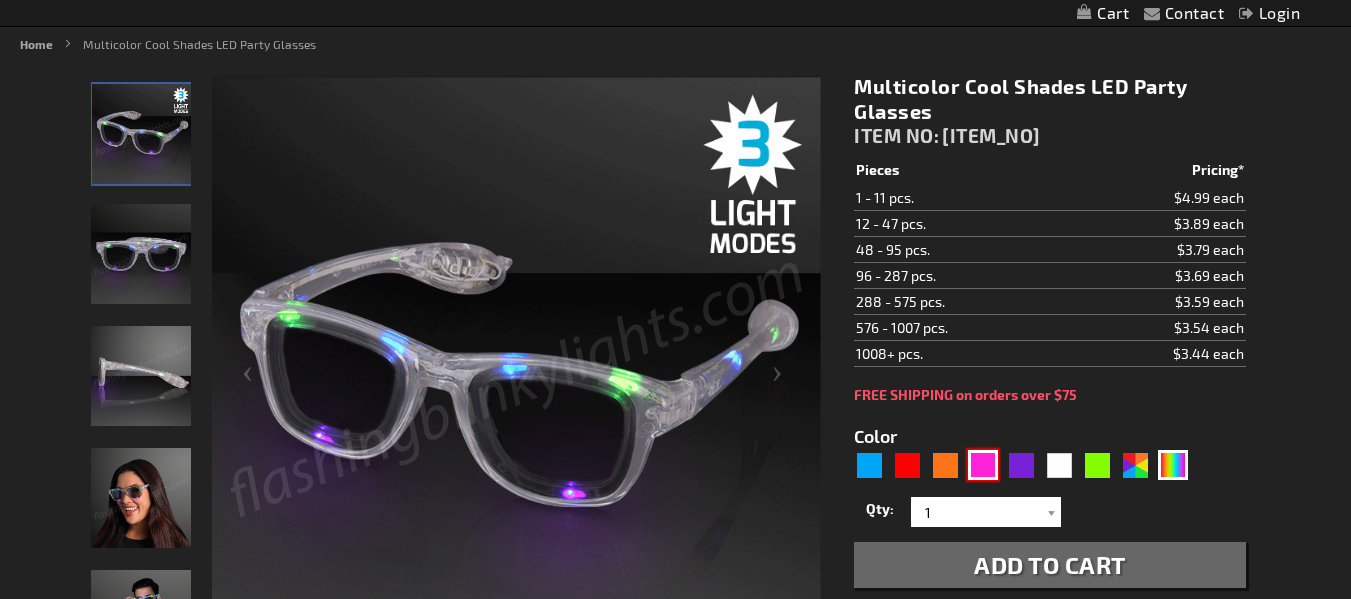 type on "5639" 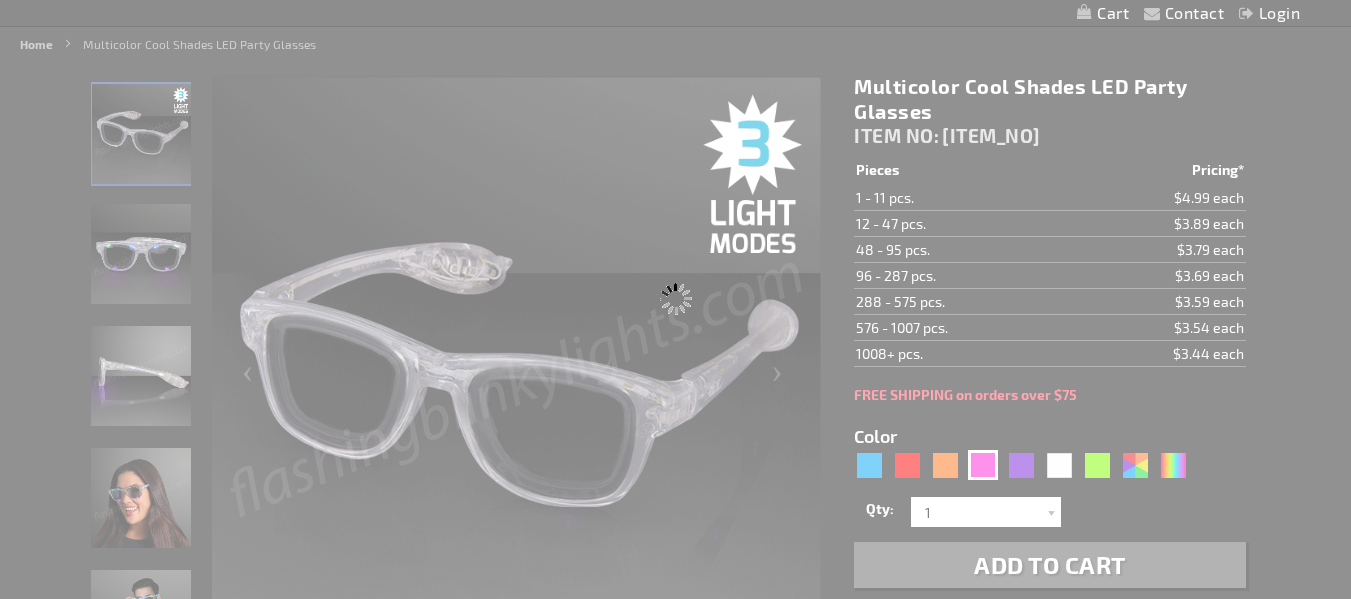click on "Please wait..." at bounding box center [675, 299] 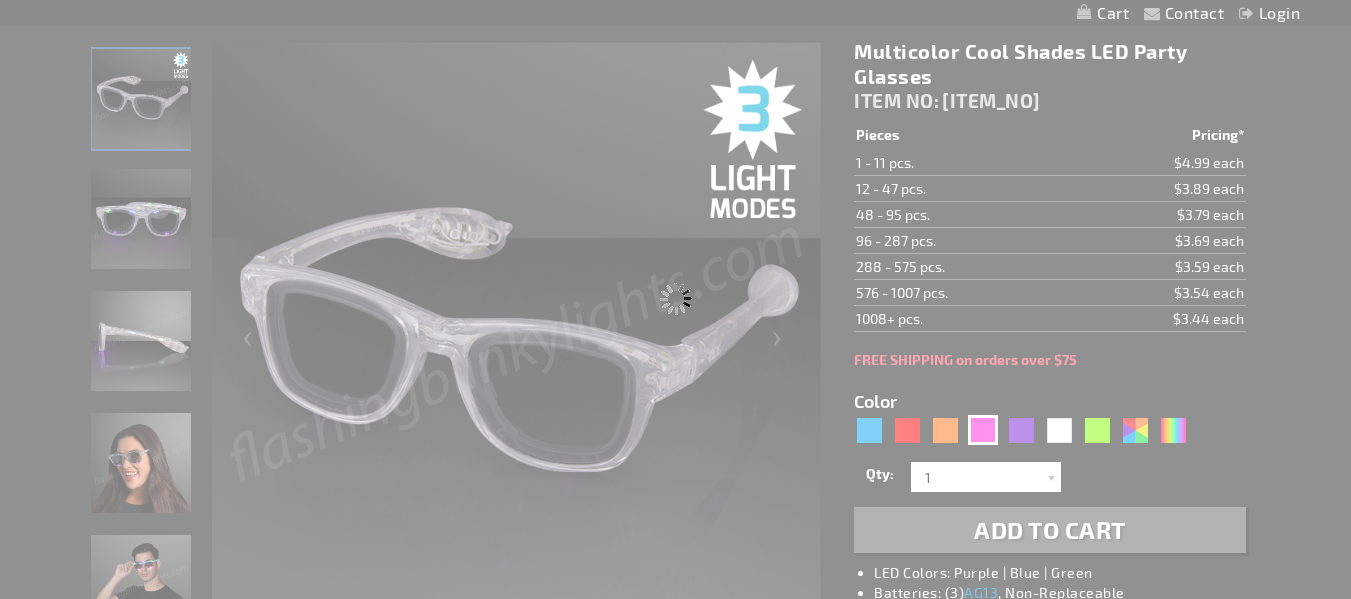 scroll, scrollTop: 257, scrollLeft: 0, axis: vertical 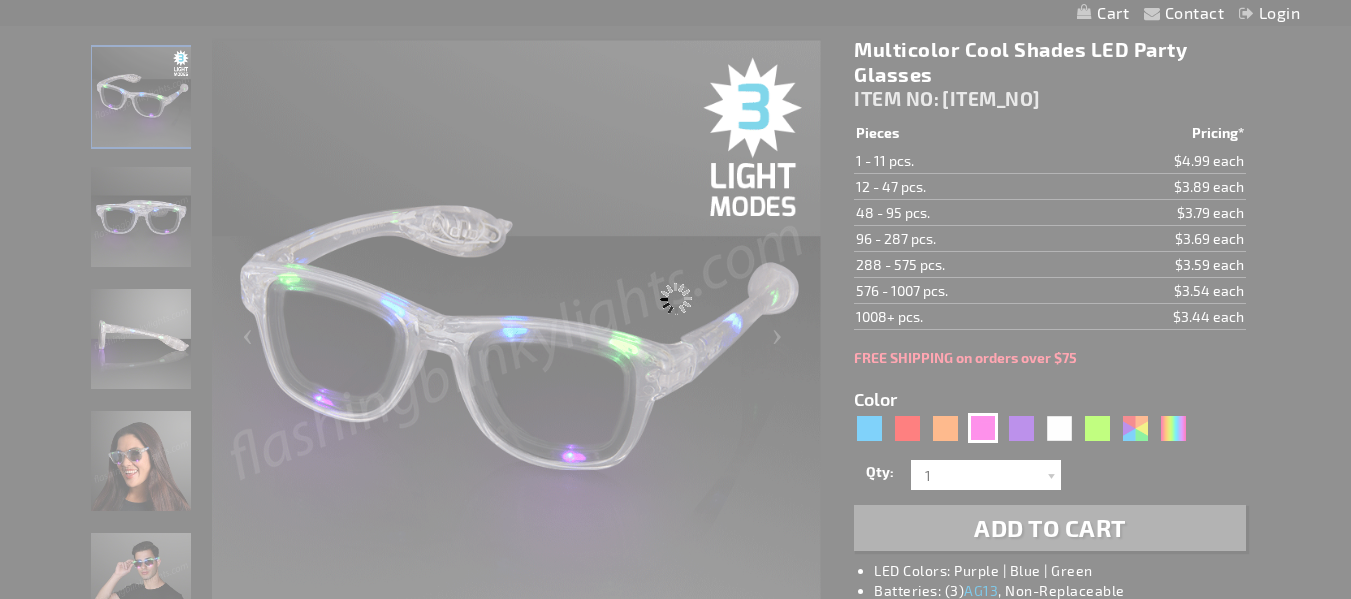 type on "11838-PK" 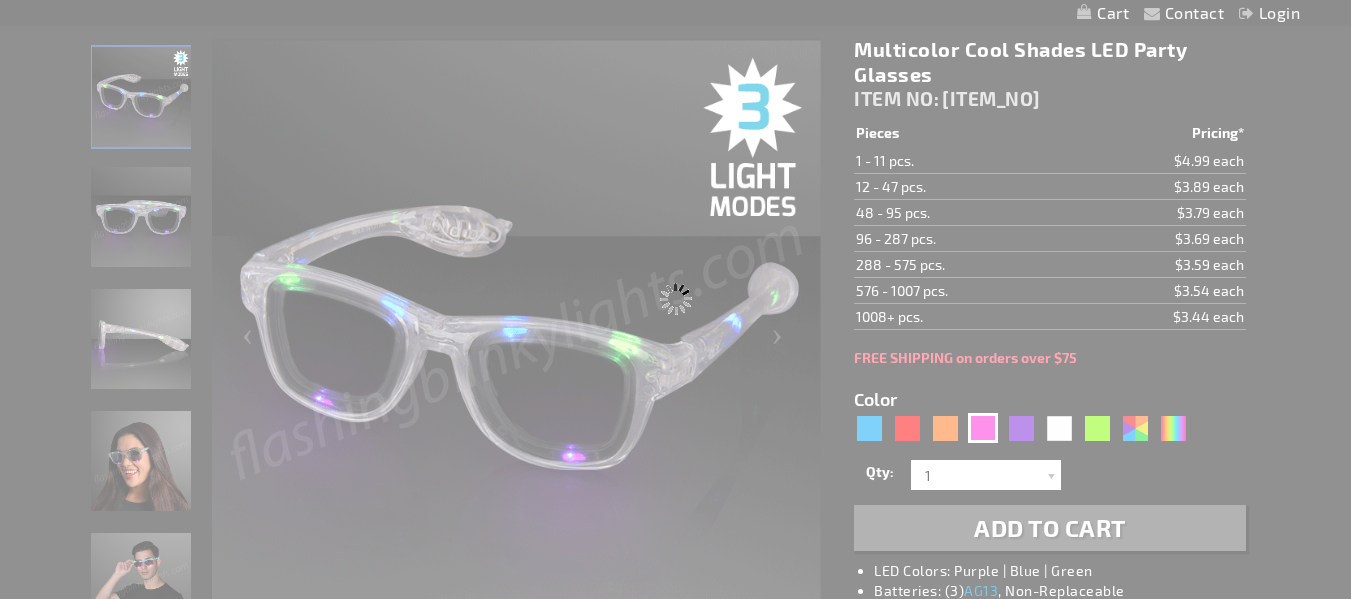 type on "Customize - Bright Pink Cool Shades LED Party Glasses - ITEM NO: 11838-PK" 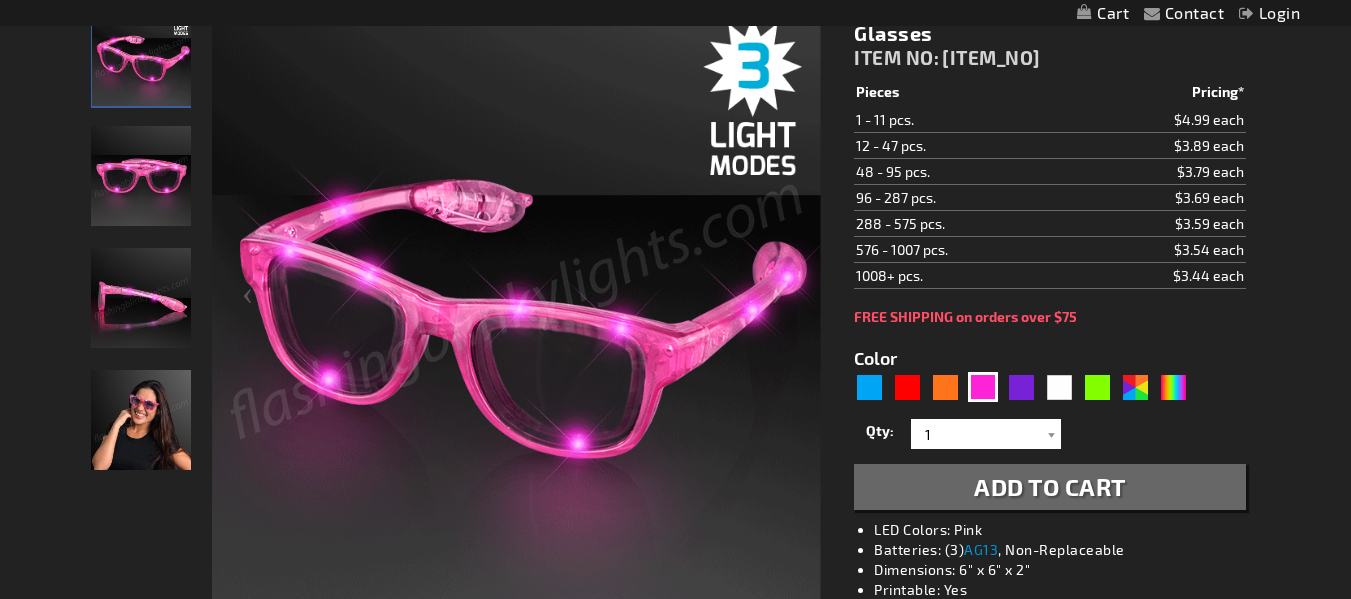 scroll, scrollTop: 299, scrollLeft: 0, axis: vertical 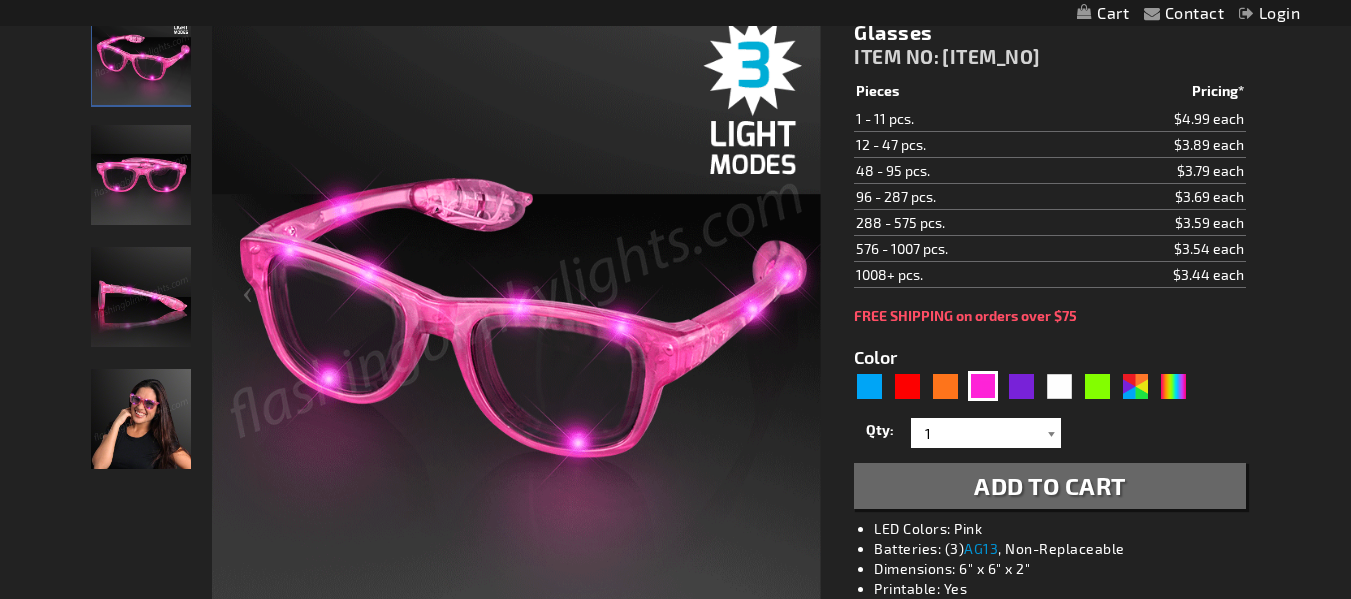 click at bounding box center [1051, 433] 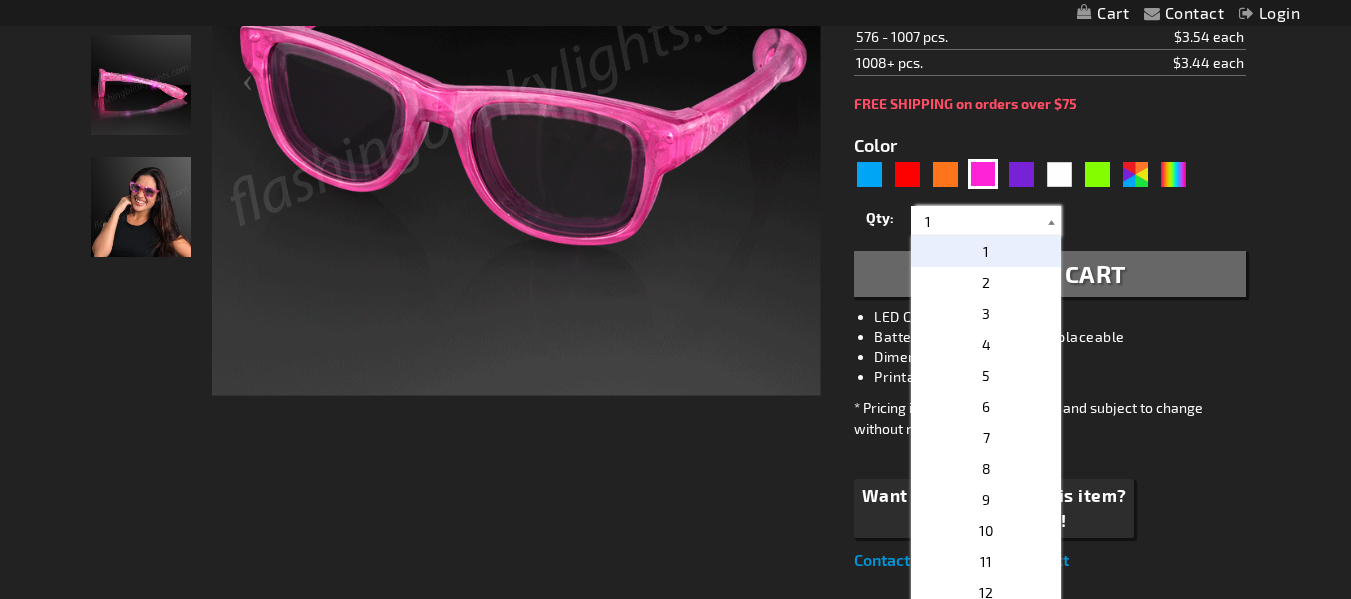 scroll, scrollTop: 569, scrollLeft: 0, axis: vertical 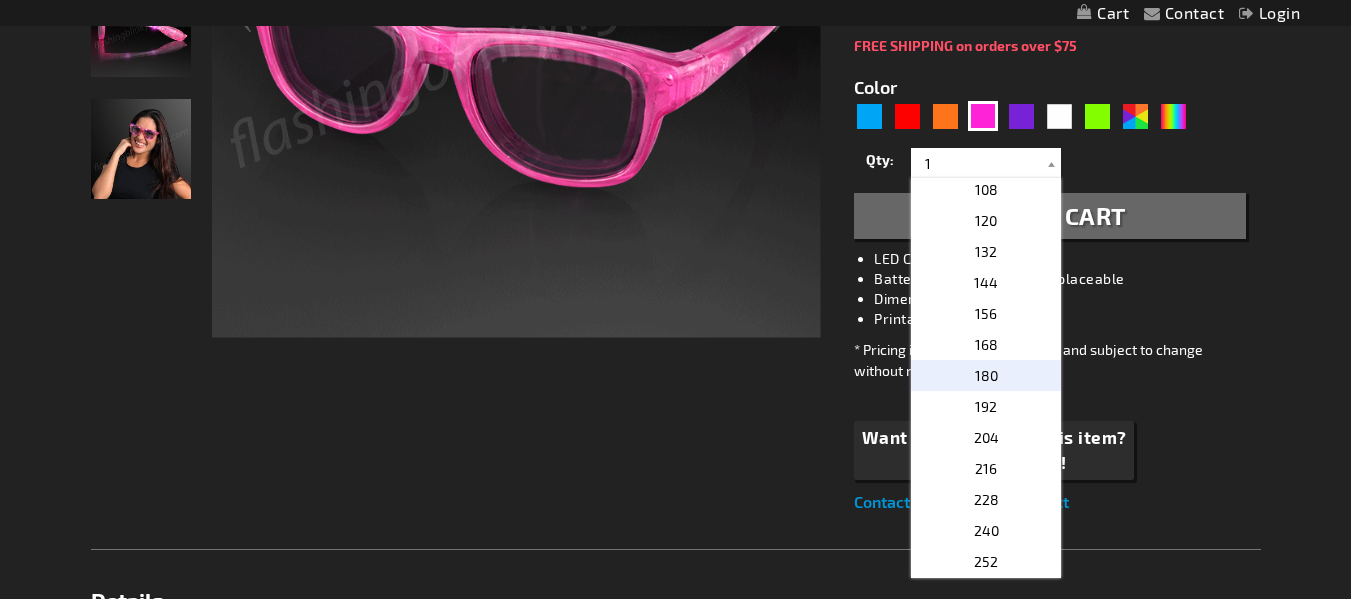 click on "180" at bounding box center [986, 375] 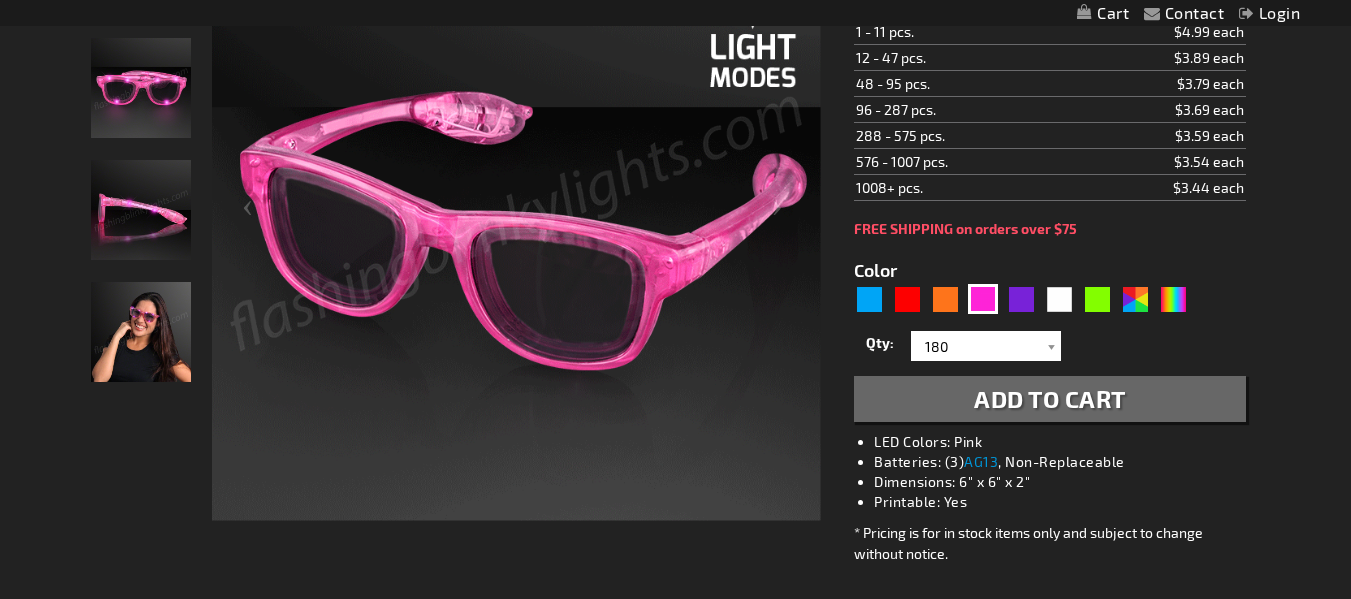 scroll, scrollTop: 392, scrollLeft: 0, axis: vertical 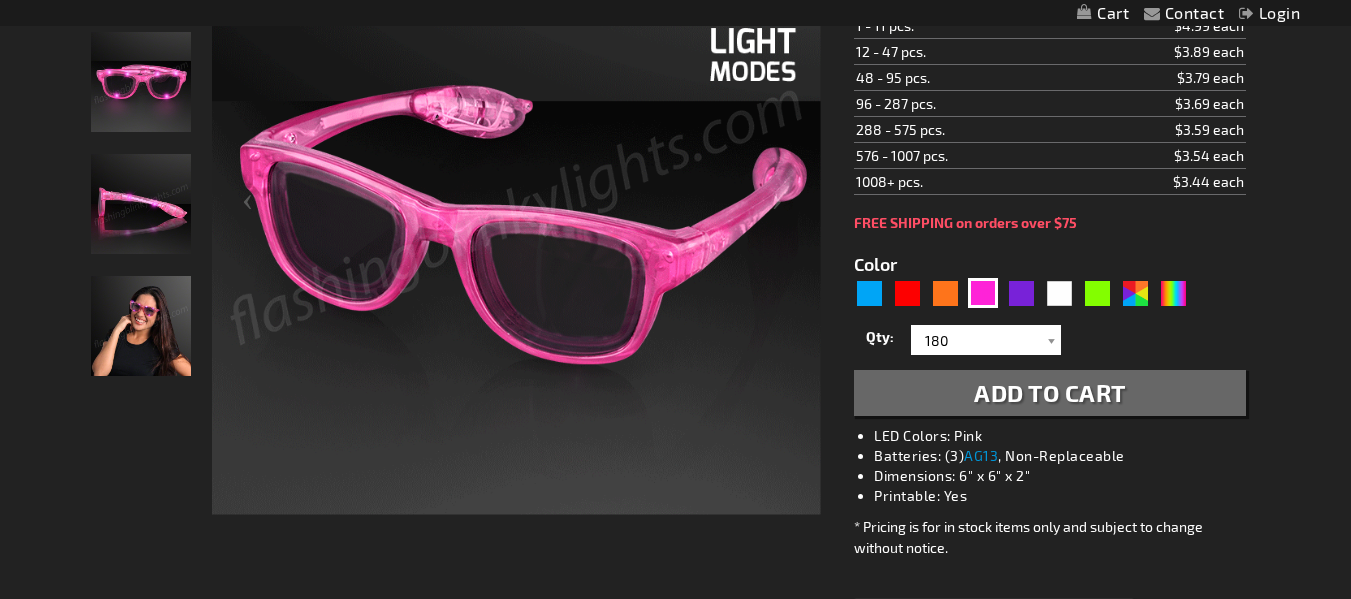 click on "Add to Cart" at bounding box center (1050, 392) 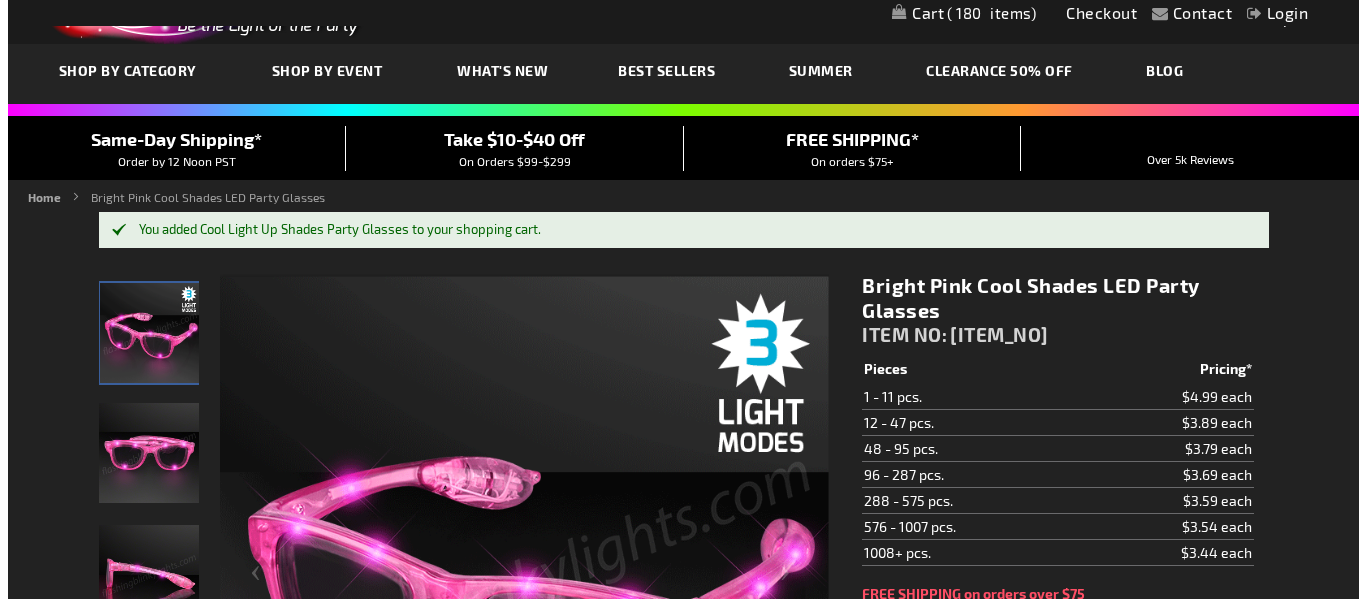 scroll, scrollTop: 53, scrollLeft: 0, axis: vertical 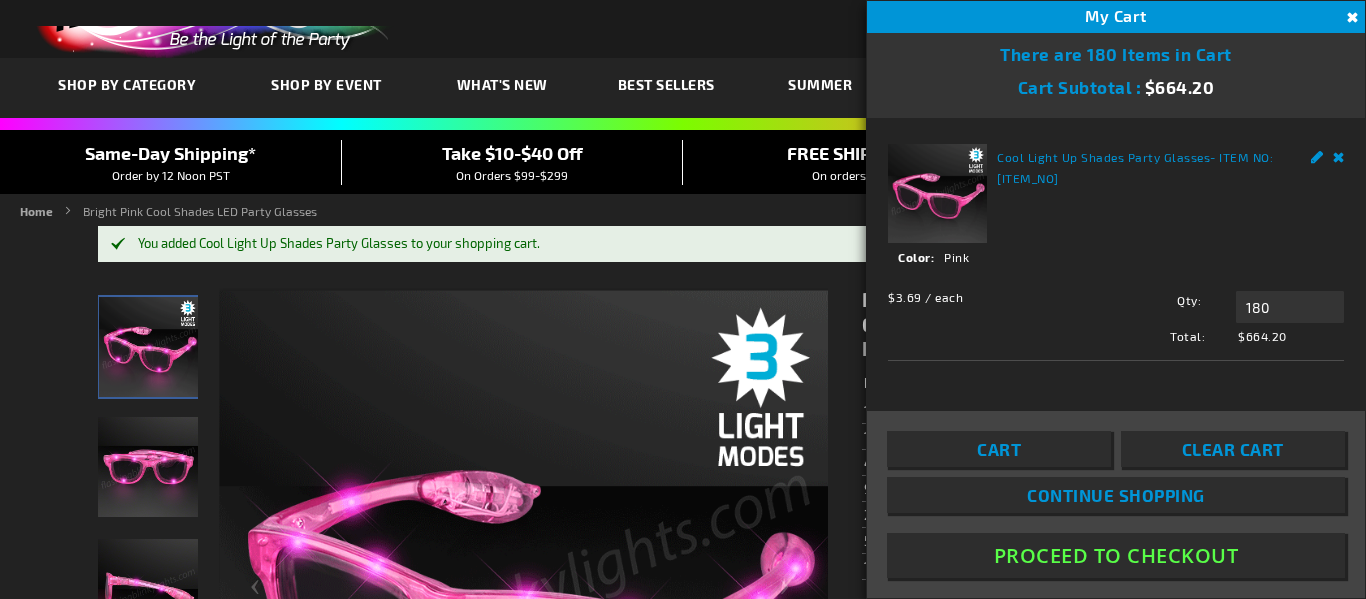 click on "Close" at bounding box center [1350, 18] 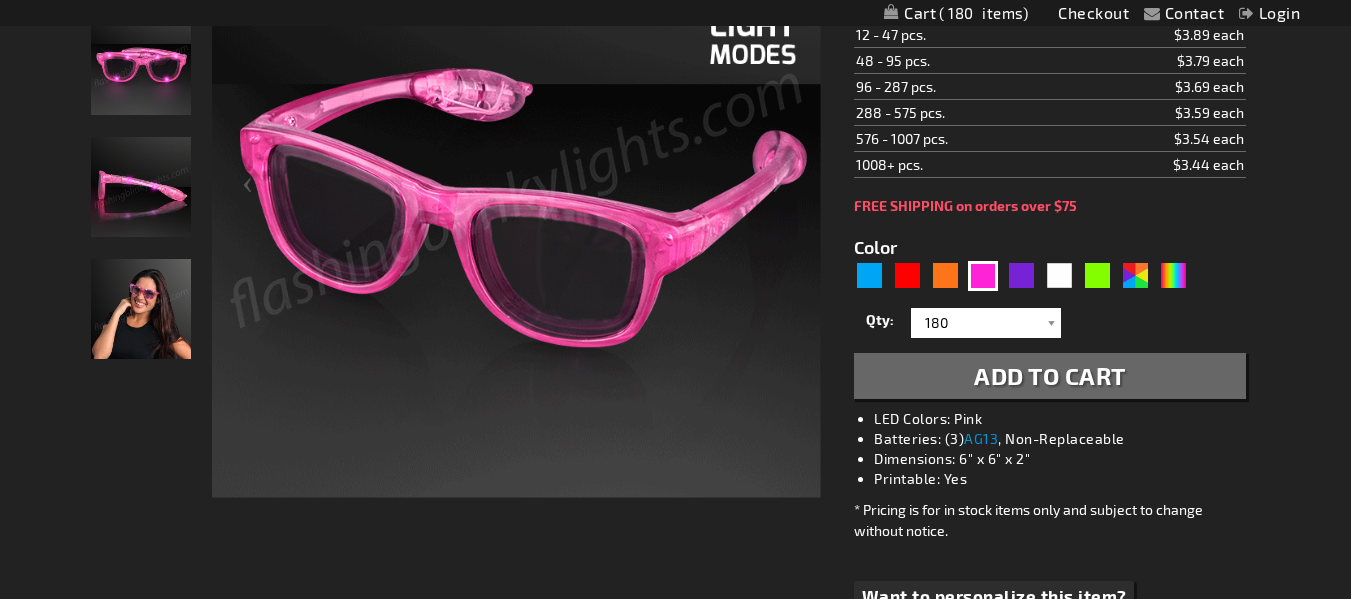 scroll, scrollTop: 456, scrollLeft: 0, axis: vertical 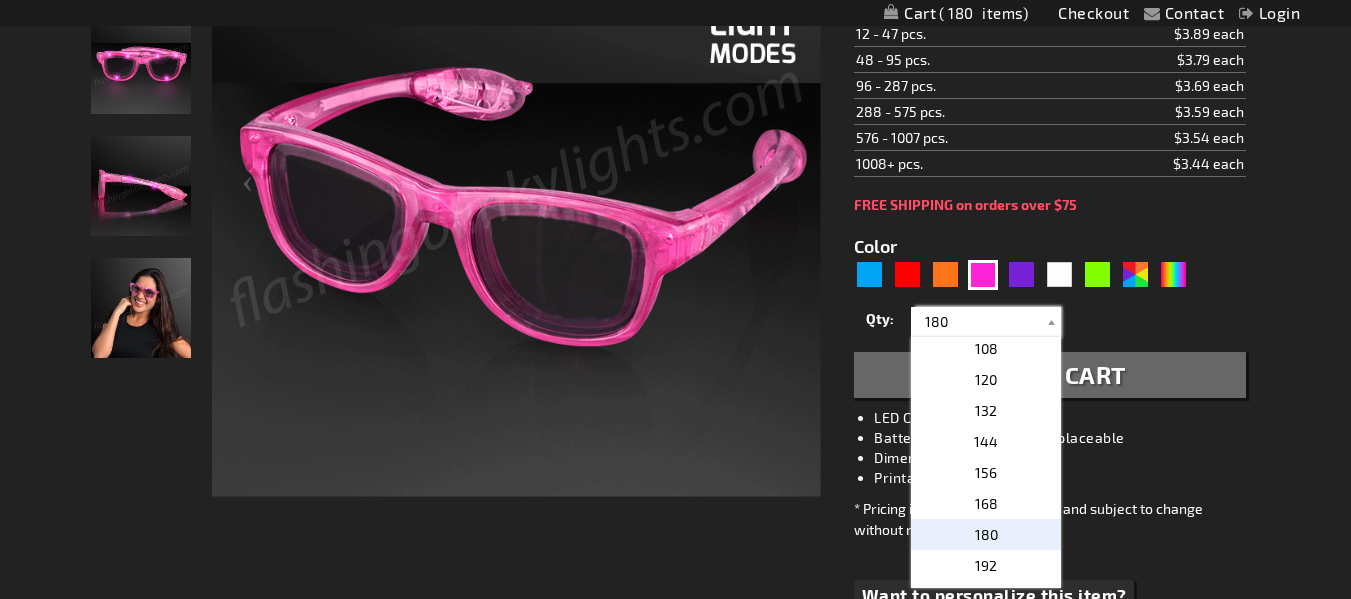 click on "180" at bounding box center [988, 322] 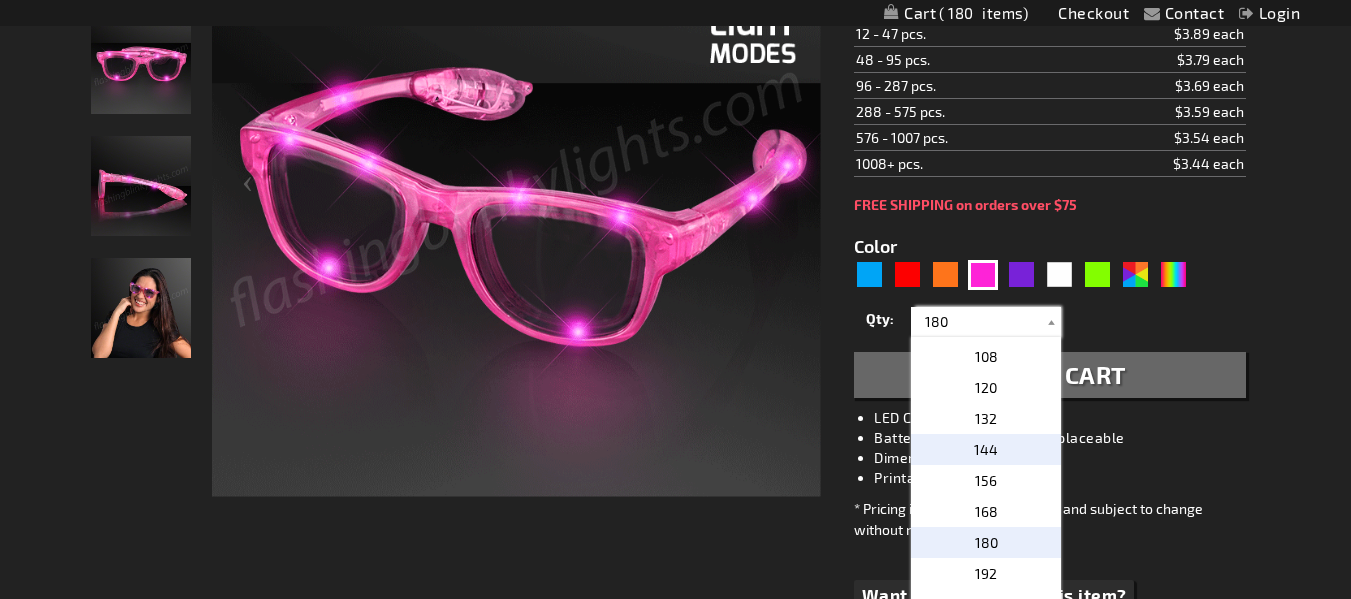 scroll, scrollTop: 615, scrollLeft: 0, axis: vertical 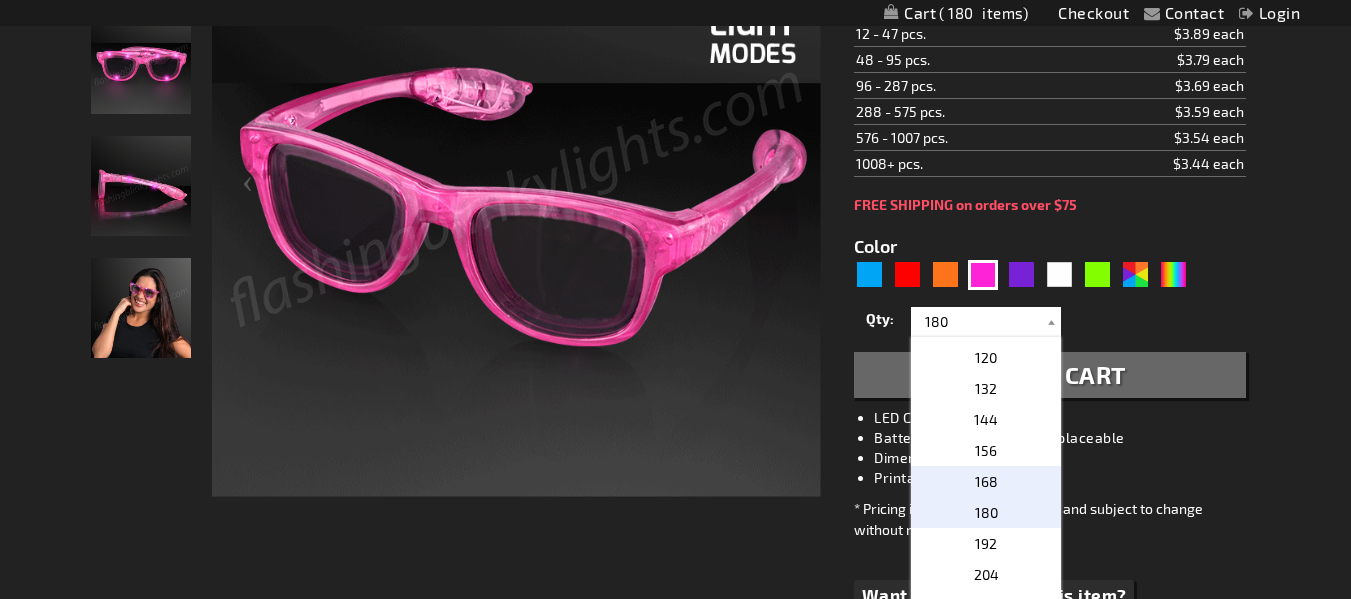 click on "168" at bounding box center [986, 481] 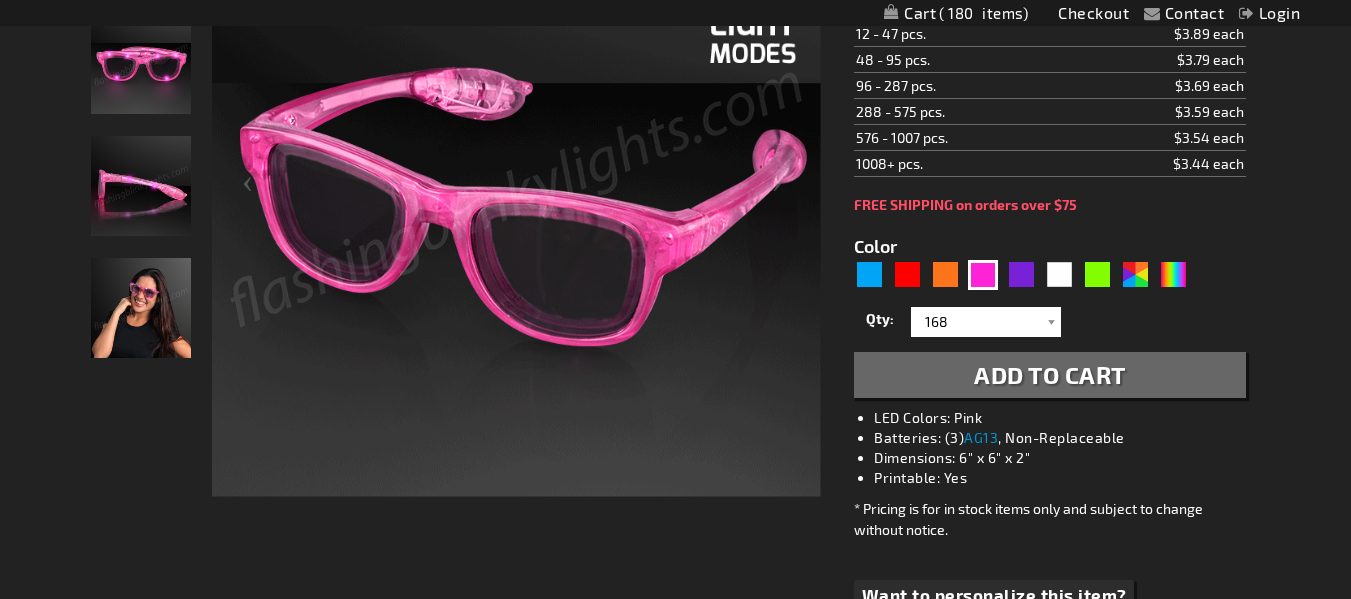 click on "Add to Cart" at bounding box center (1050, 374) 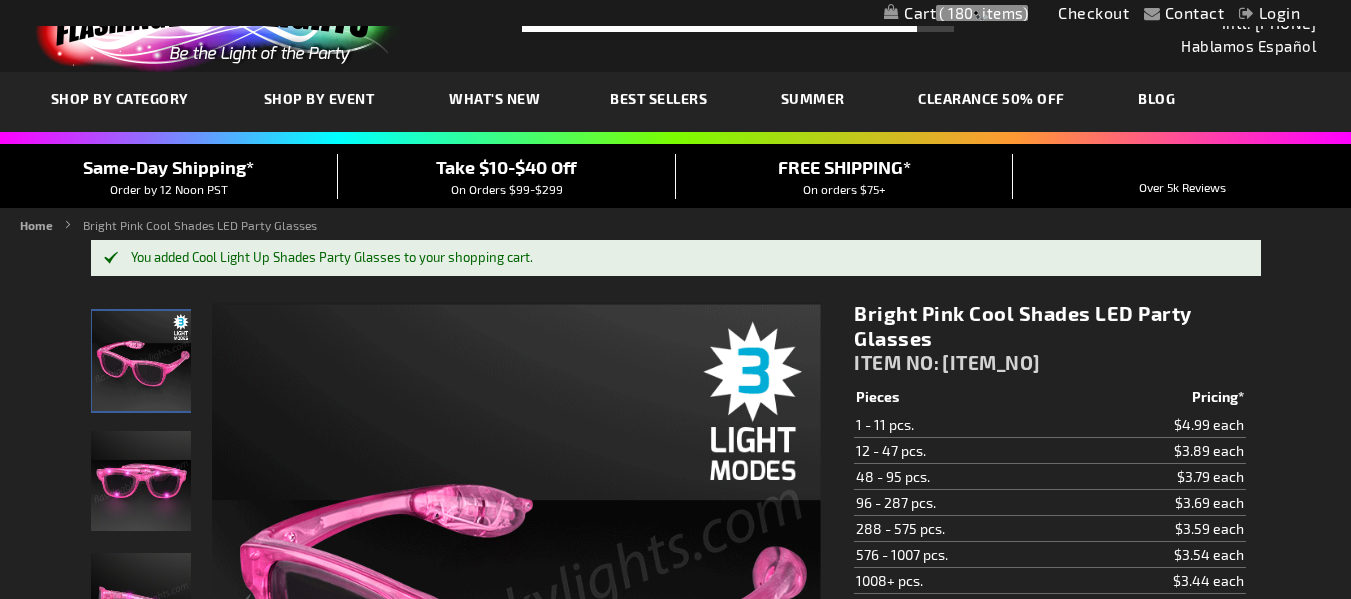 scroll, scrollTop: 0, scrollLeft: 0, axis: both 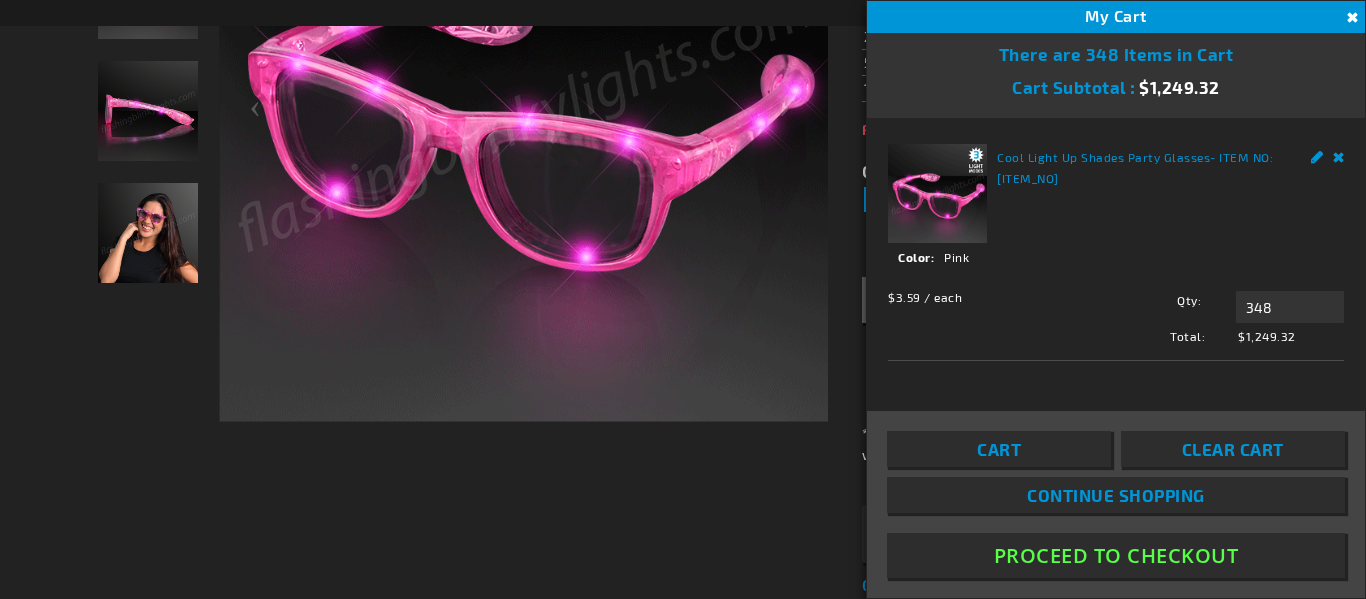 click on "Edit" at bounding box center (1317, 154) 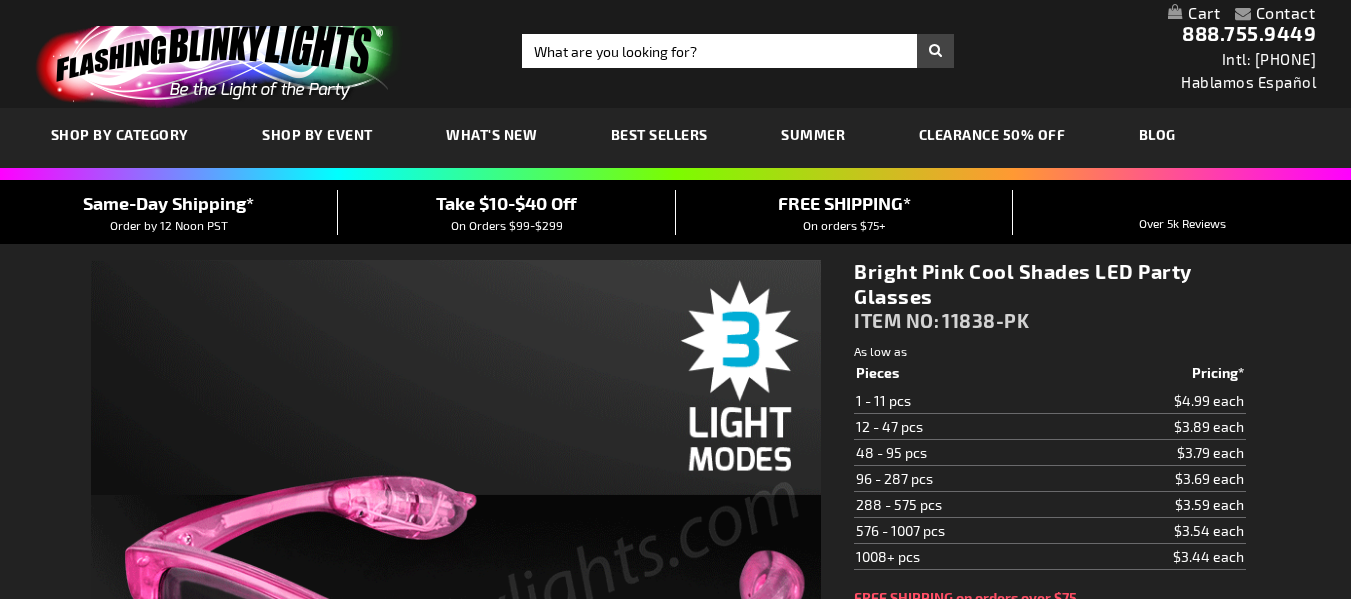 scroll, scrollTop: 225, scrollLeft: 0, axis: vertical 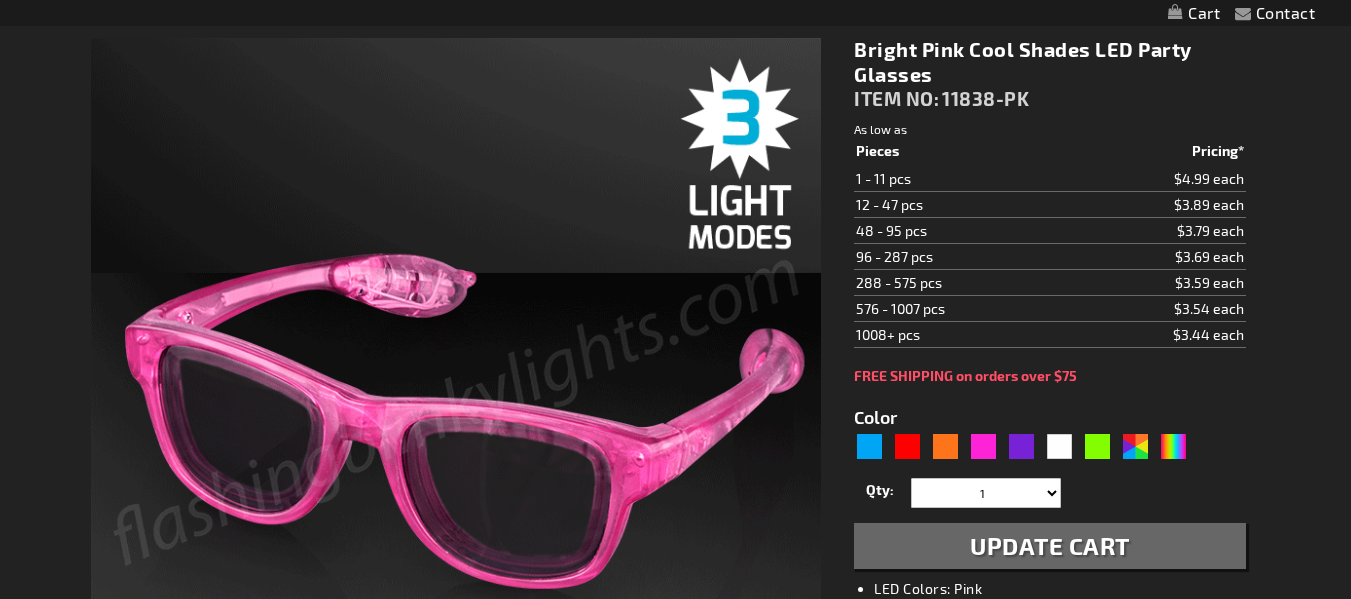 select on "348" 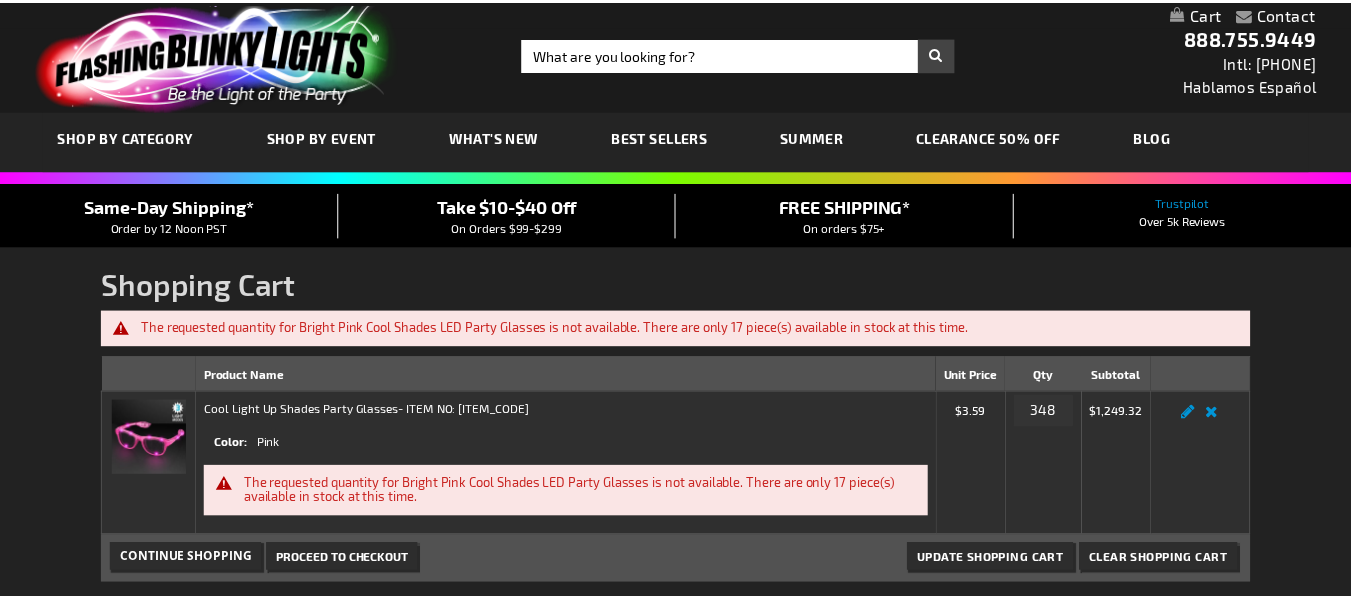 scroll, scrollTop: 0, scrollLeft: 0, axis: both 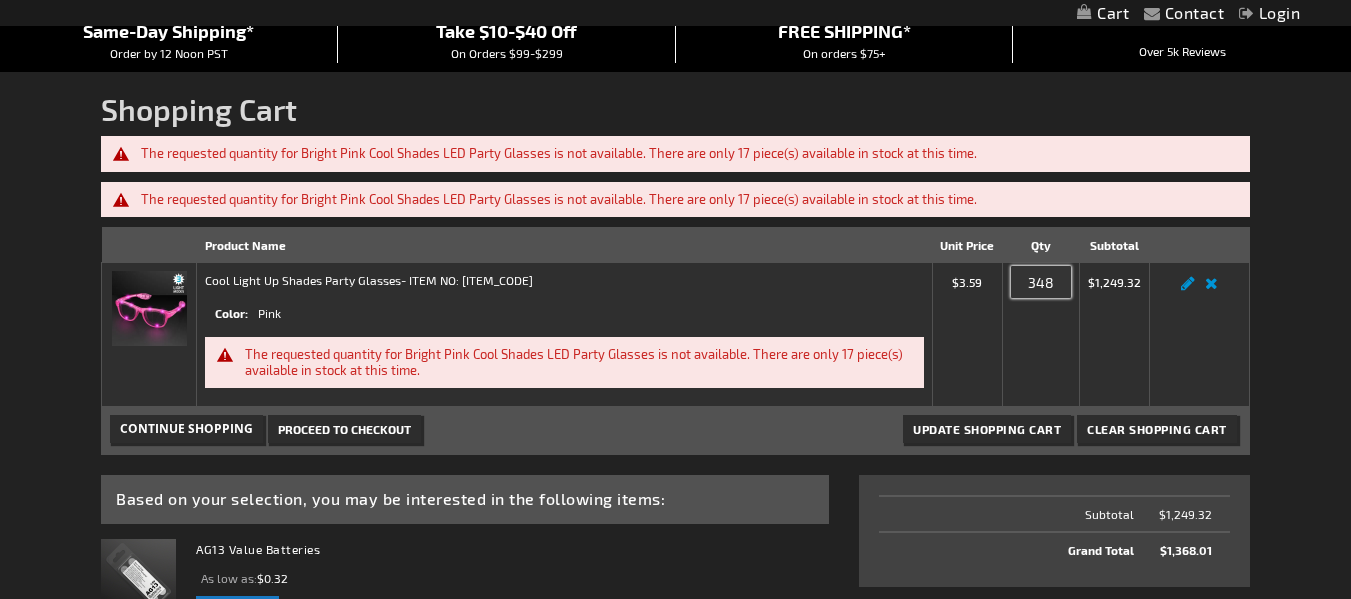 click on "348" at bounding box center [1041, 282] 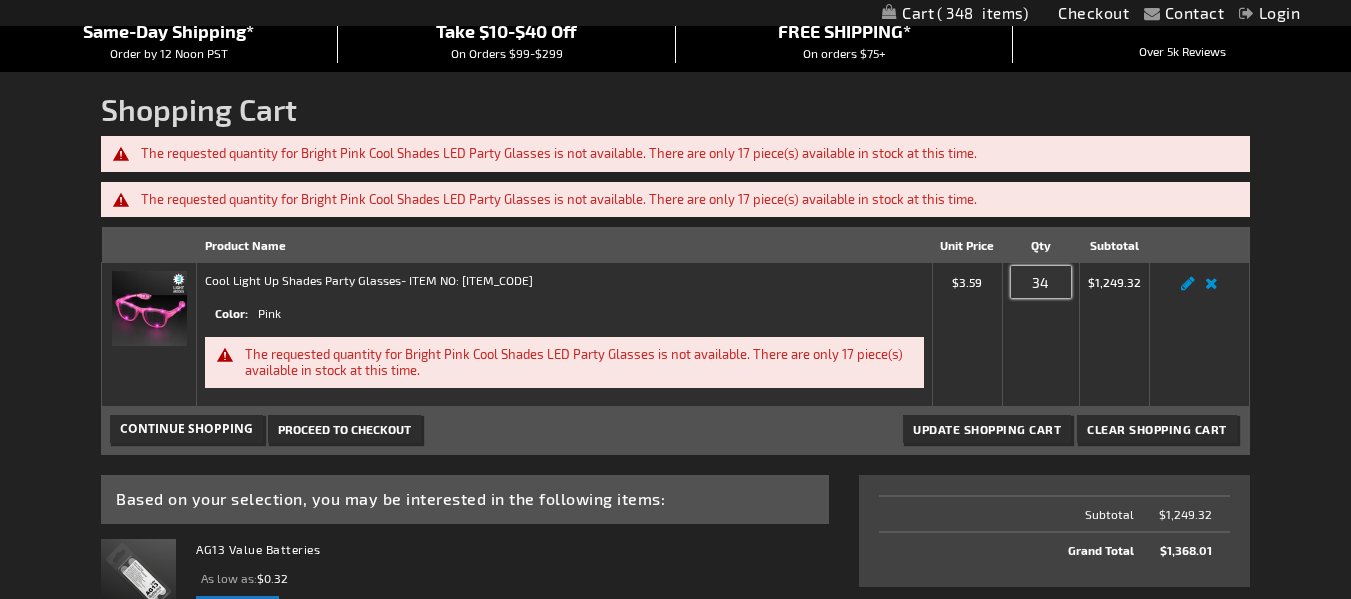type on "3" 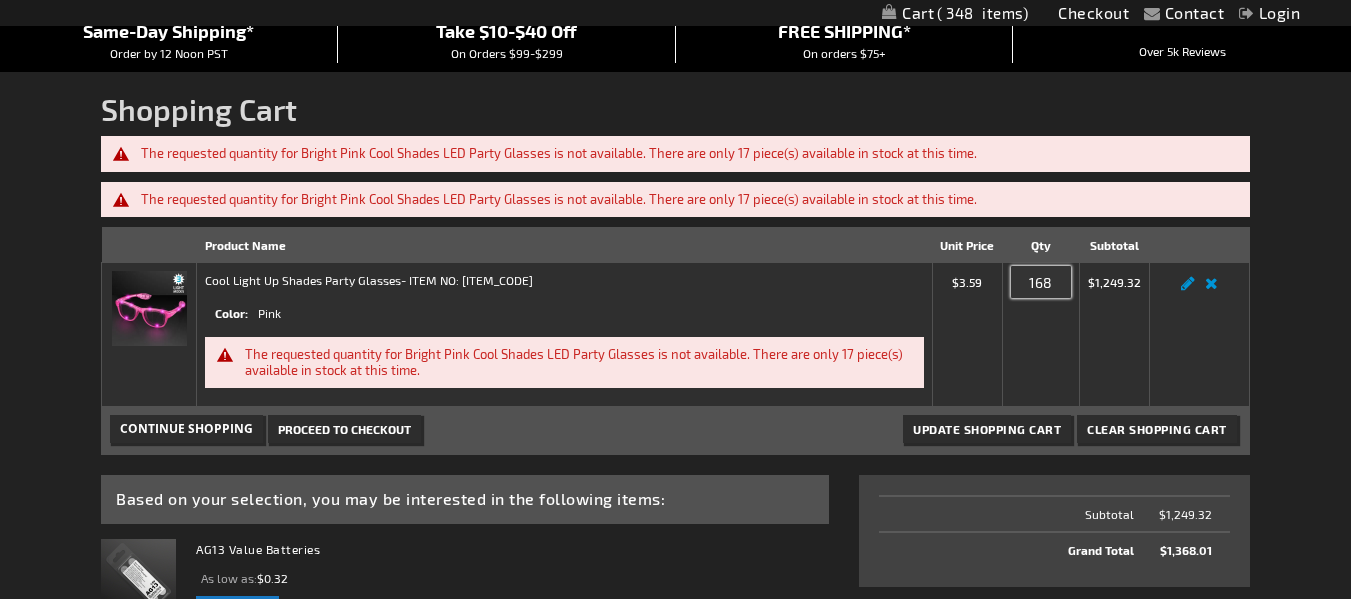 type on "168" 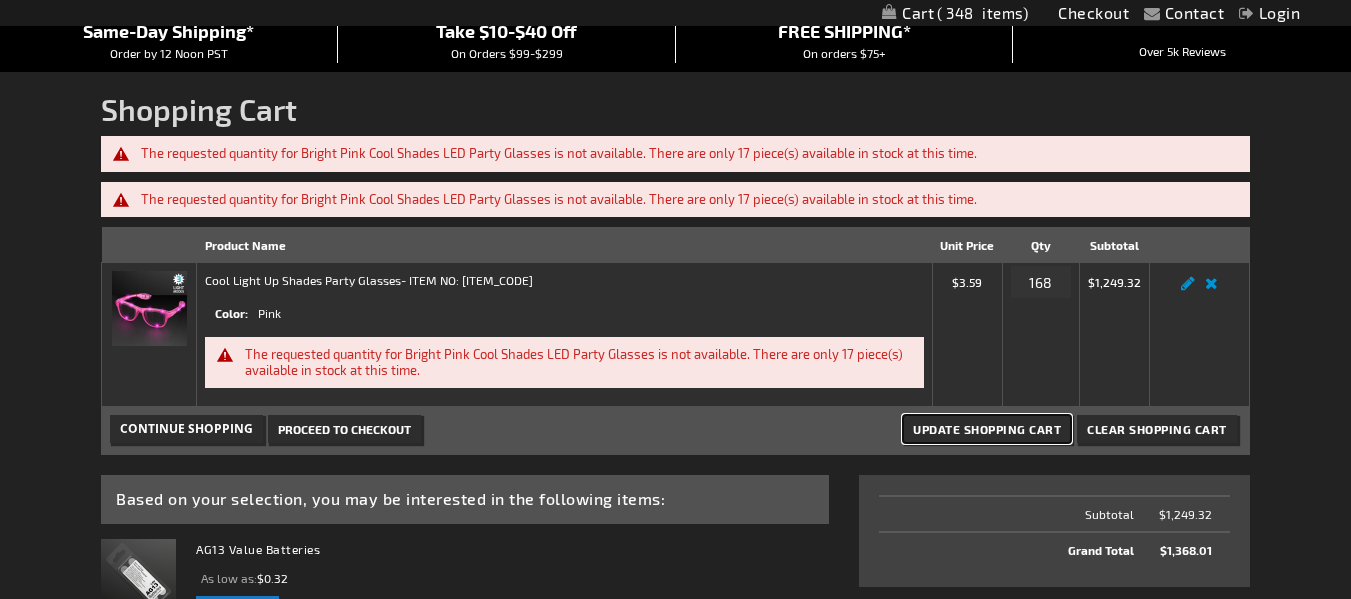 click on "Update Shopping Cart" at bounding box center (987, 429) 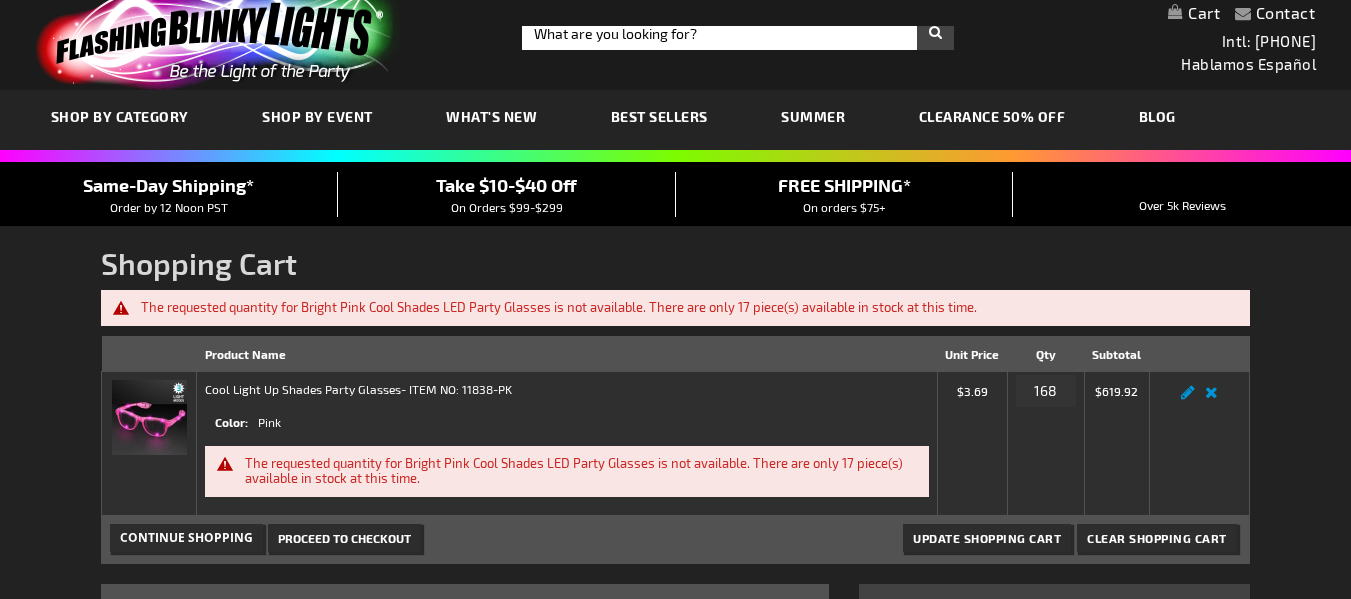scroll, scrollTop: 93, scrollLeft: 0, axis: vertical 